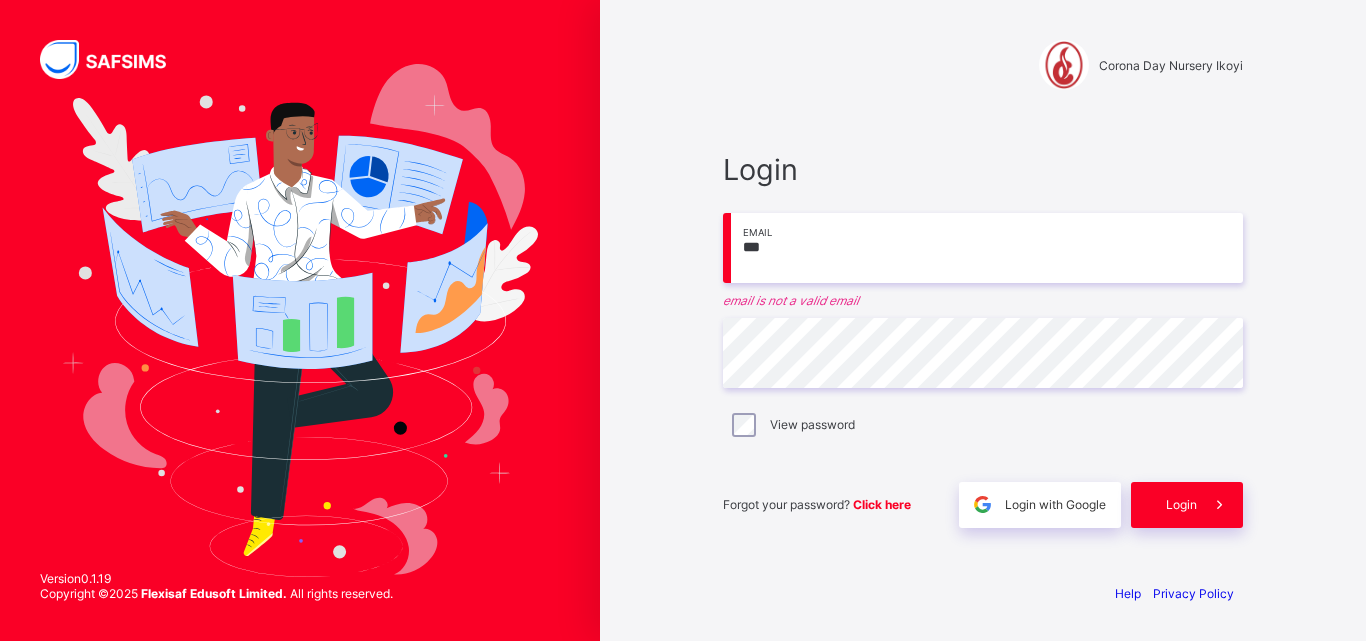 scroll, scrollTop: 0, scrollLeft: 0, axis: both 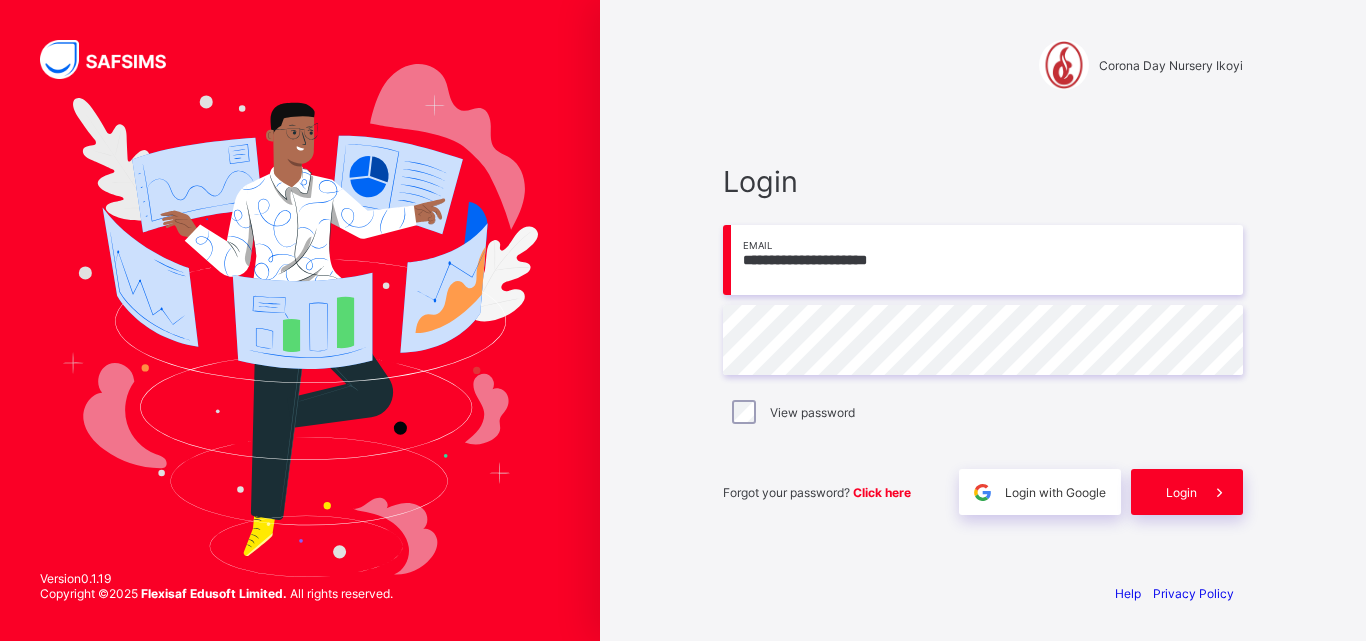 type on "**********" 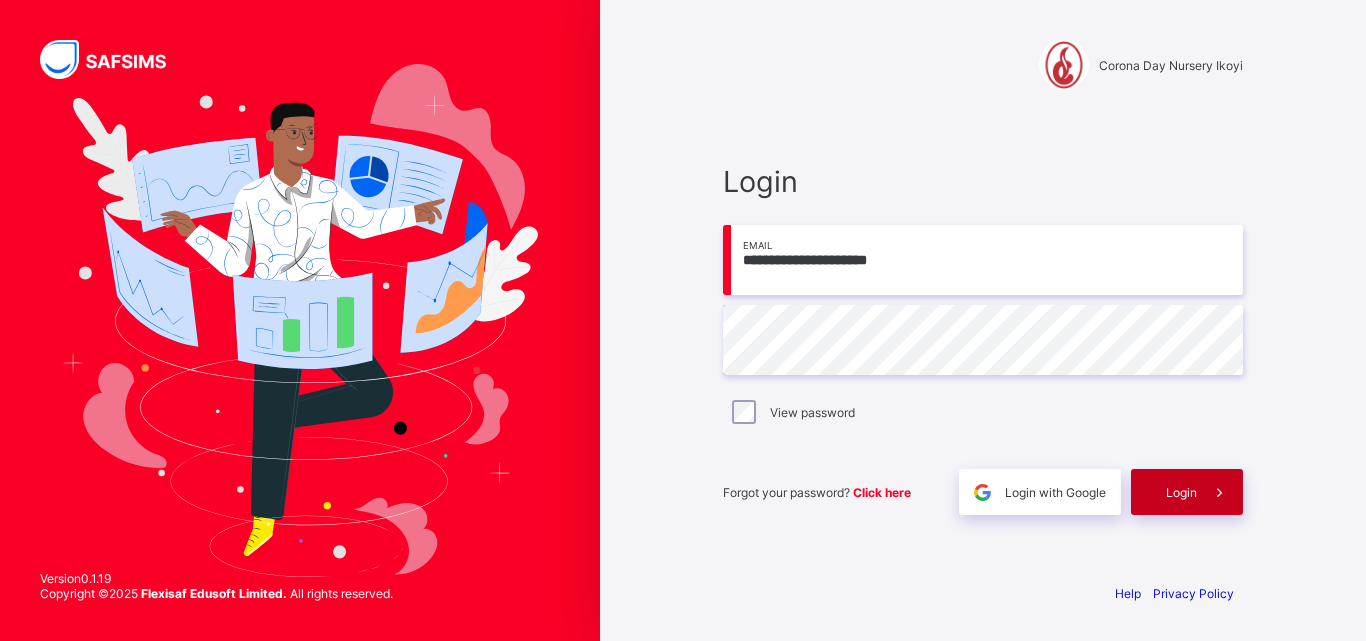 click on "Login" at bounding box center (1181, 492) 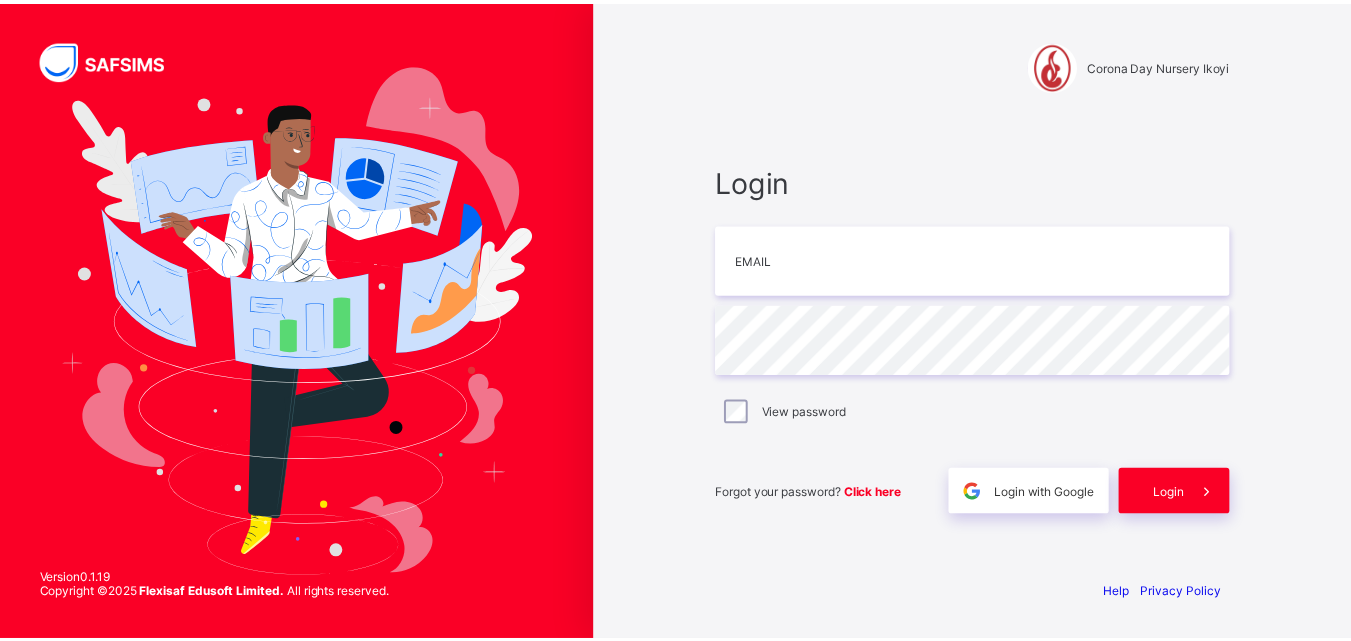 scroll, scrollTop: 0, scrollLeft: 0, axis: both 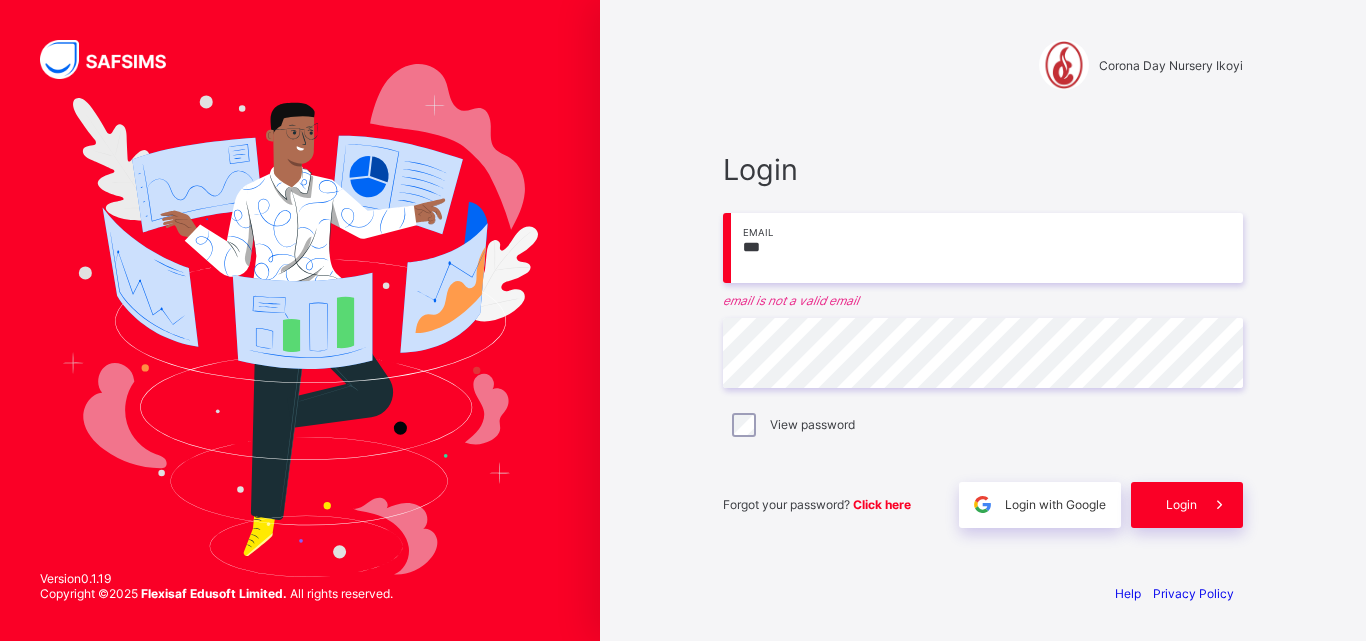 type on "**********" 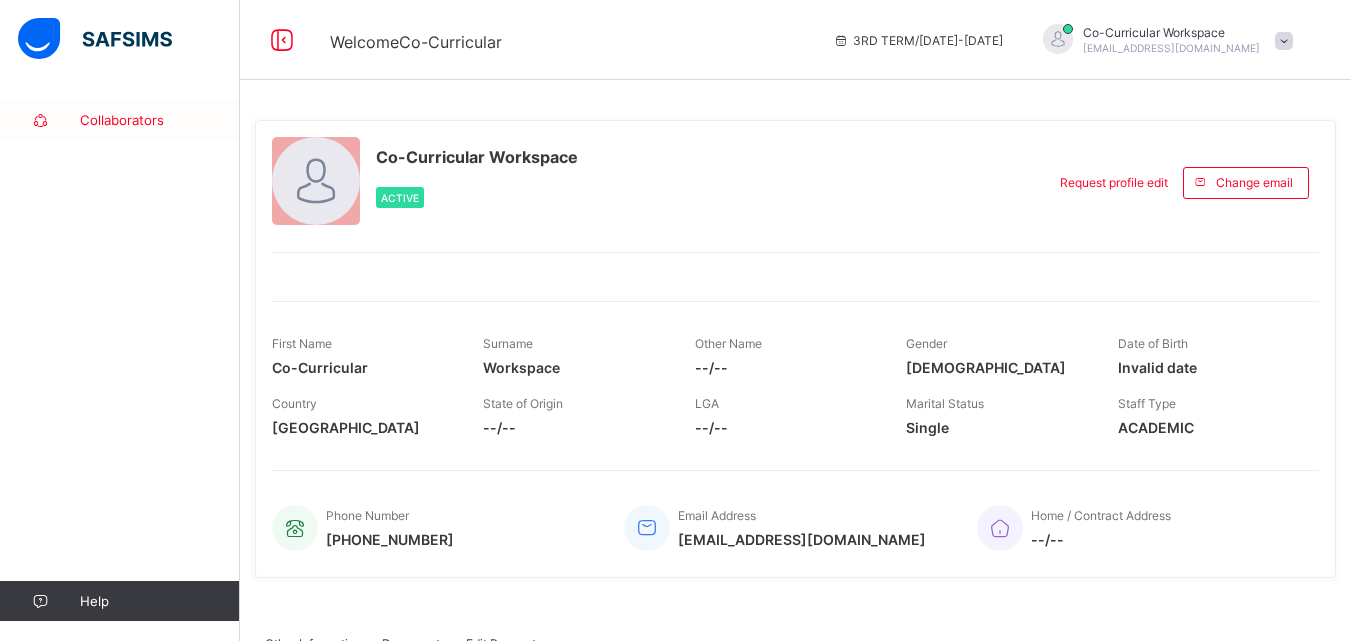 click on "Collaborators" at bounding box center (160, 120) 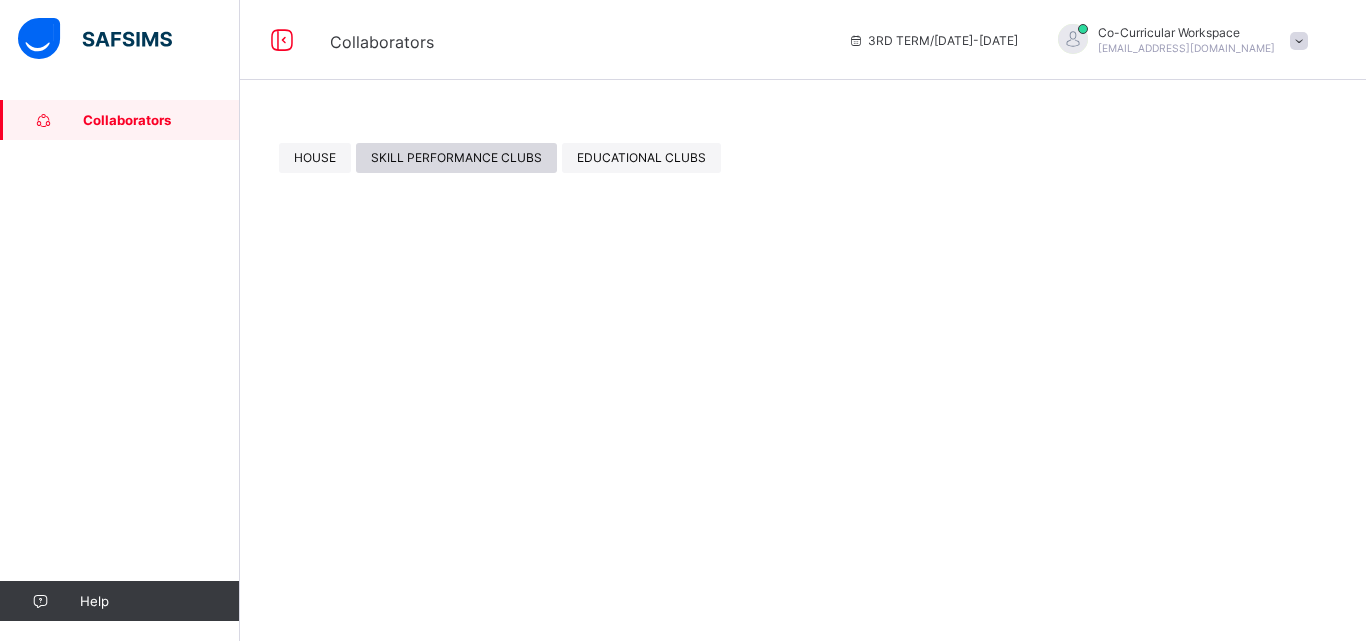 click on "SKILL PERFORMANCE CLUBS" at bounding box center [456, 158] 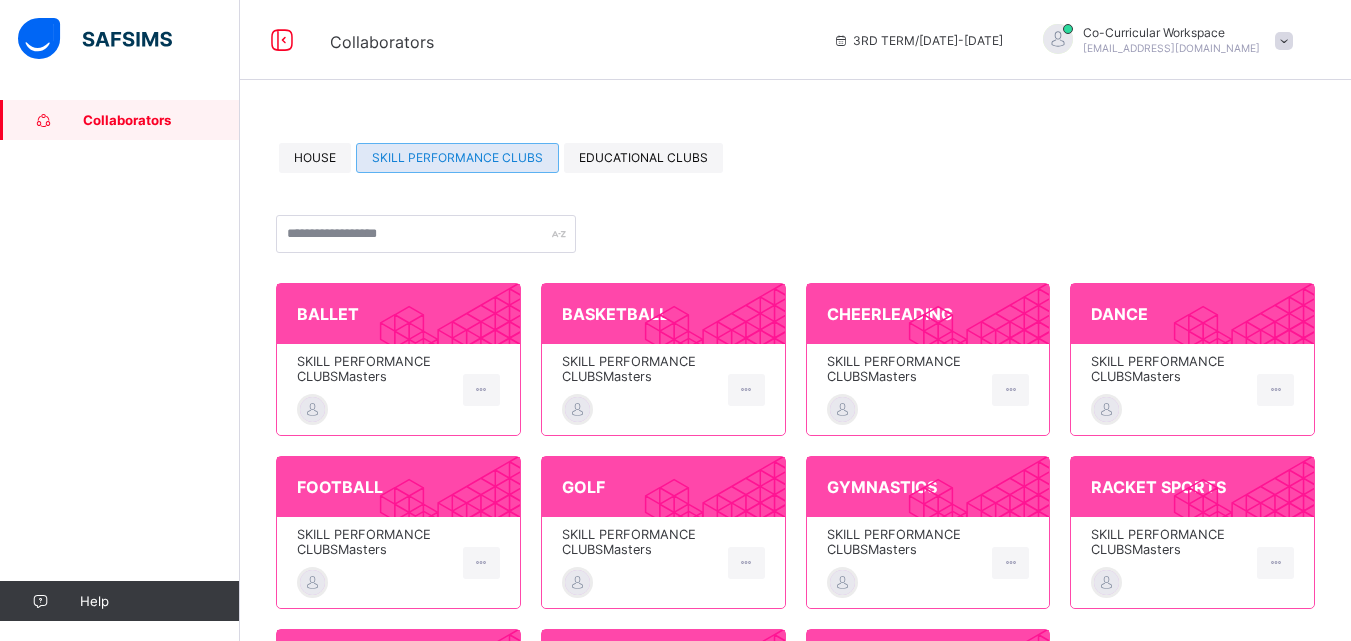 click on "SKILL PERFORMANCE CLUBS  Masters" at bounding box center [928, 562] 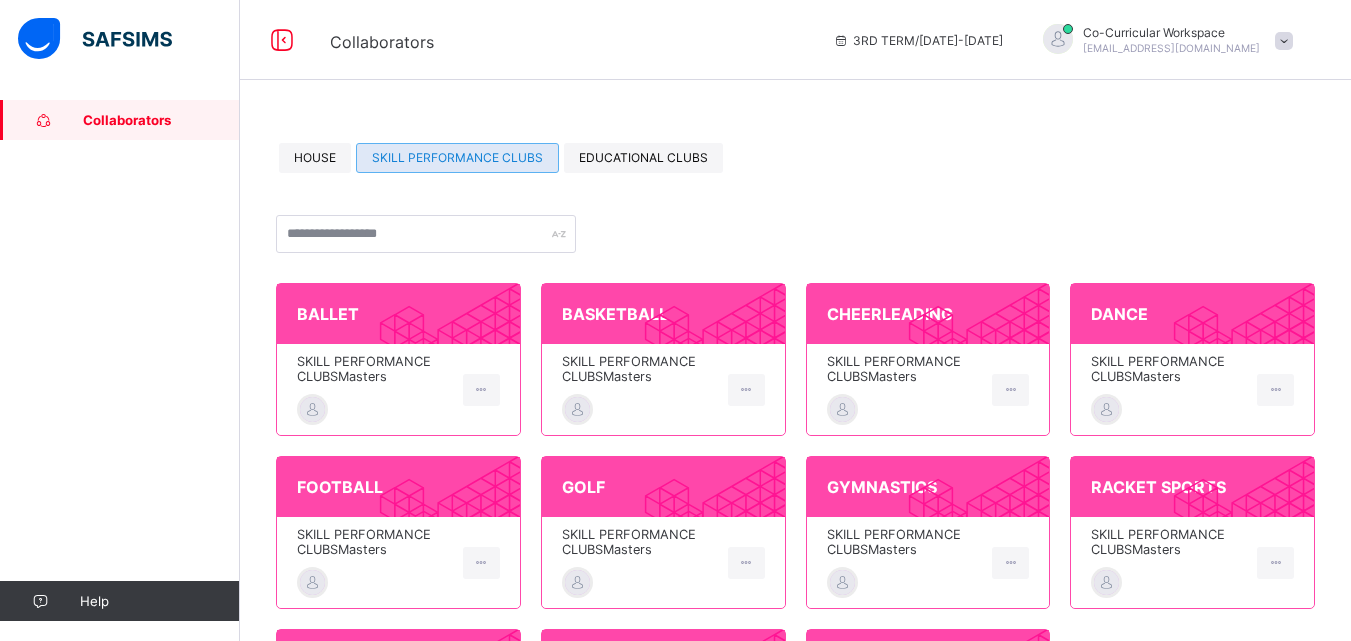 click on "SKILL PERFORMANCE CLUBS  Masters" at bounding box center [928, 562] 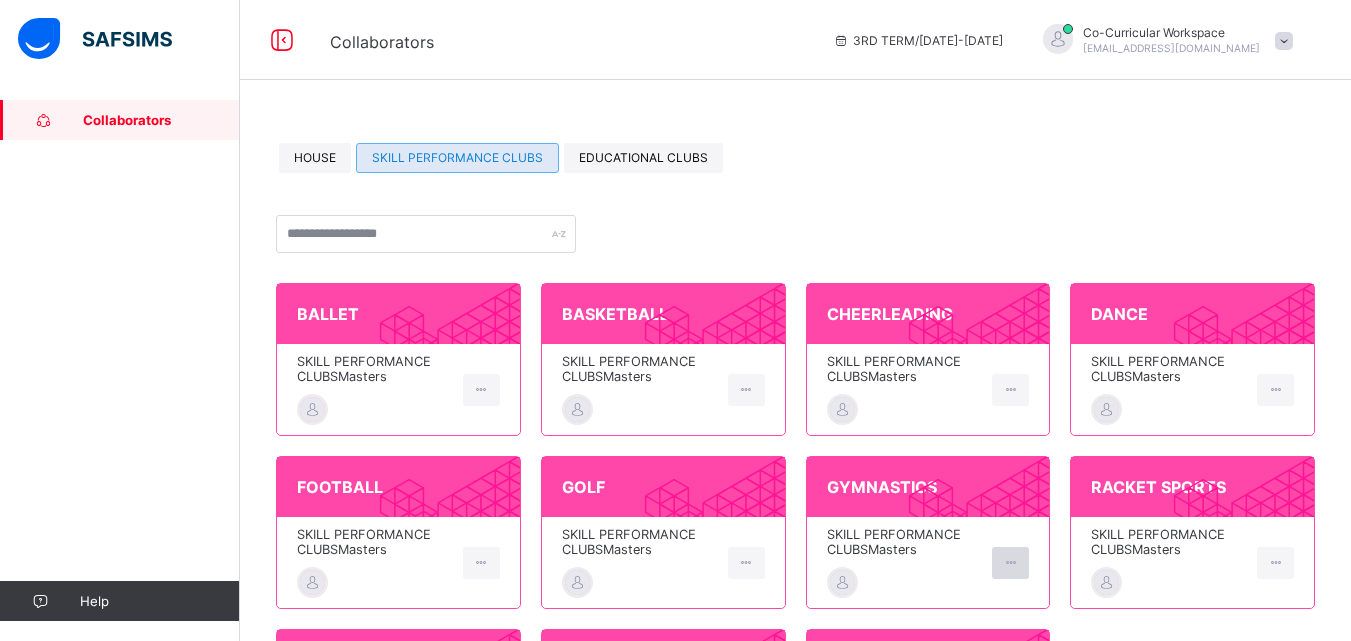click at bounding box center (1010, 562) 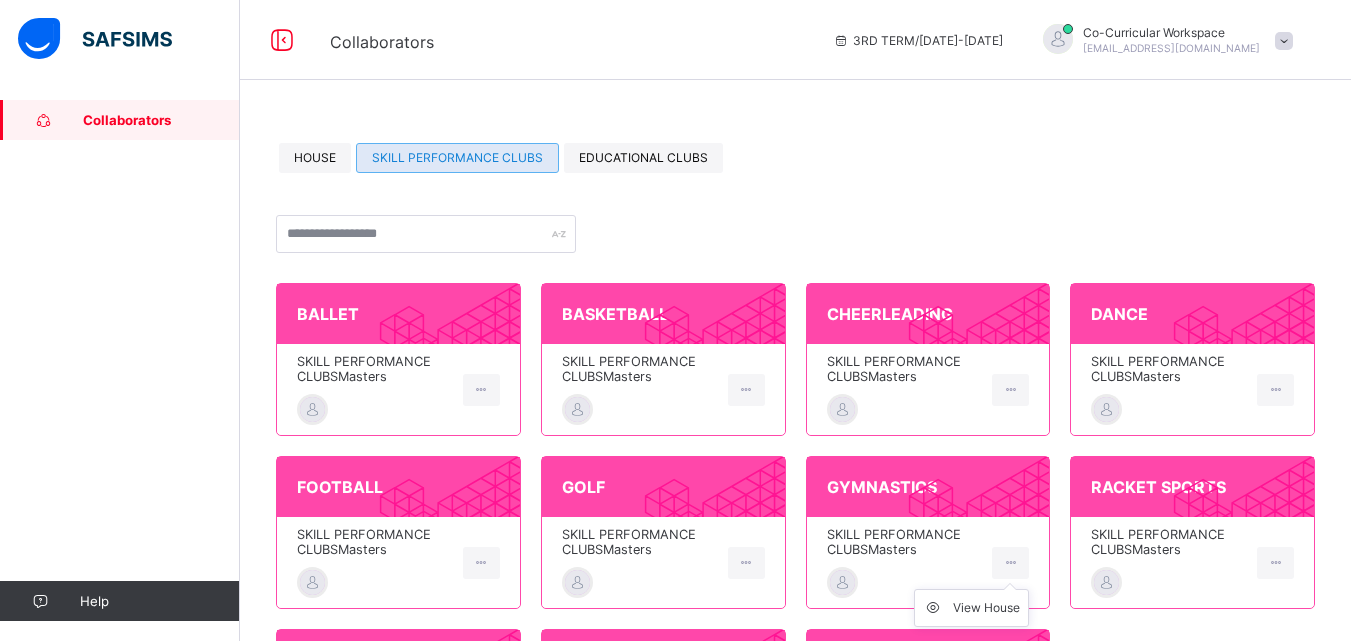 click on "View House" at bounding box center [971, 608] 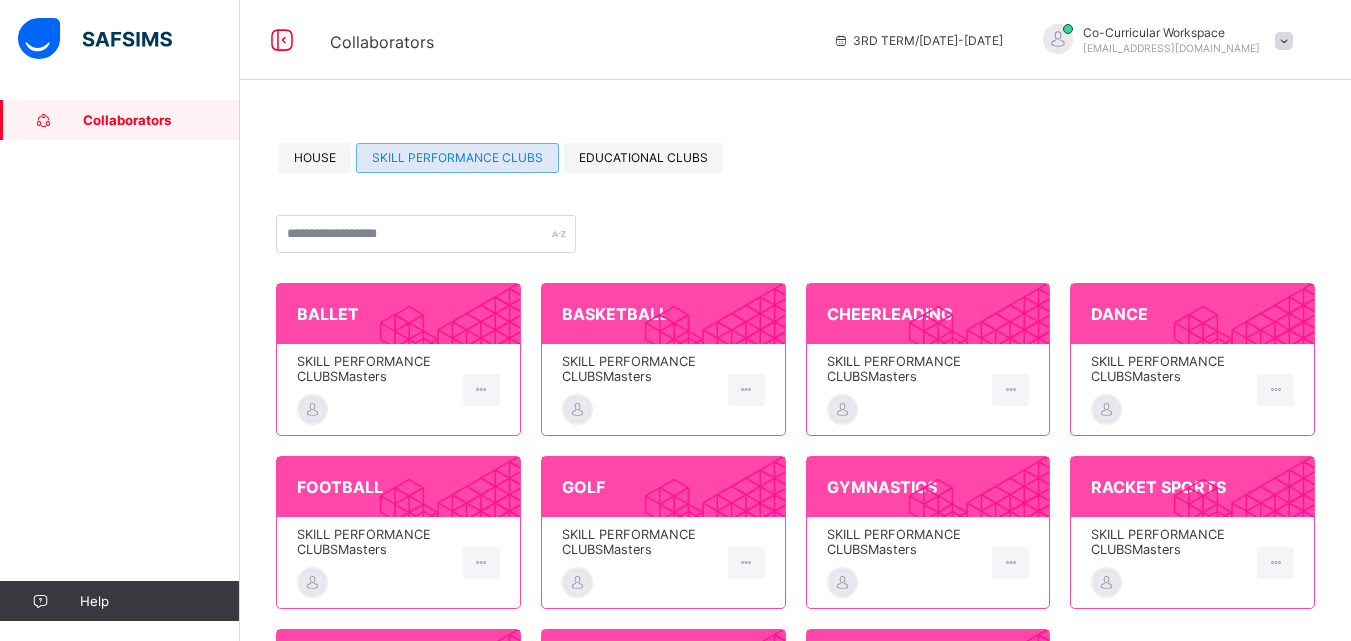 click on "SKILL PERFORMANCE CLUBS  Masters" at bounding box center [928, 562] 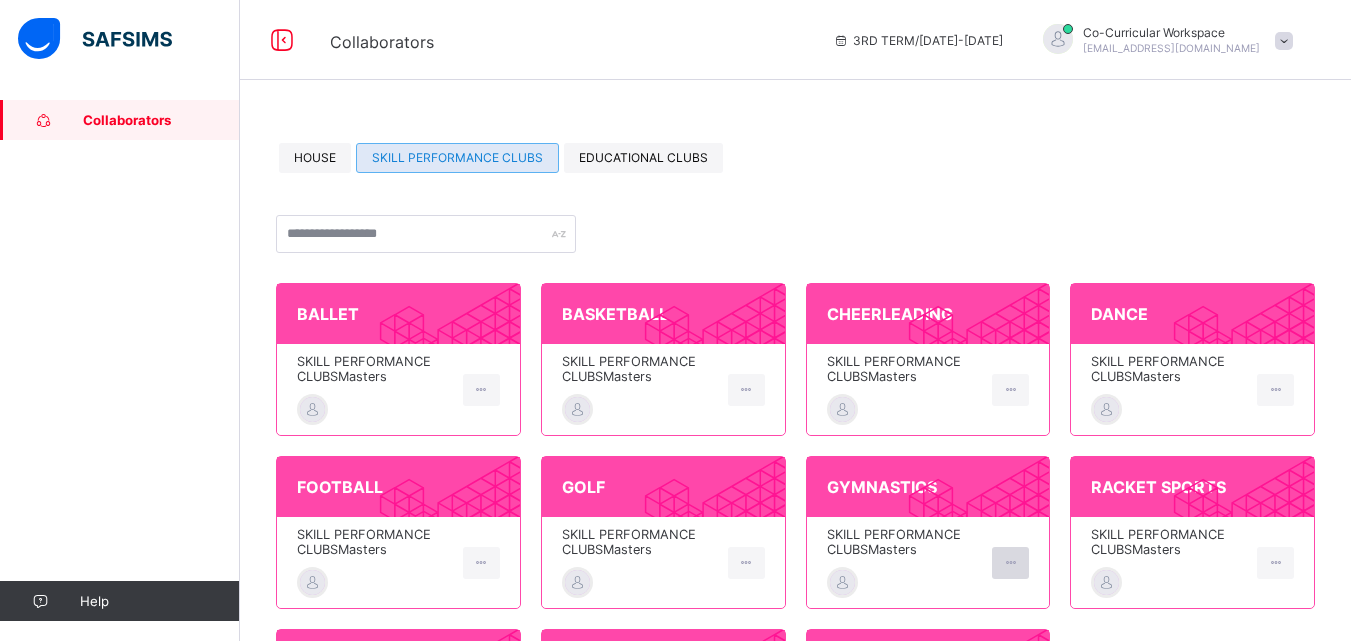 click at bounding box center (1010, 562) 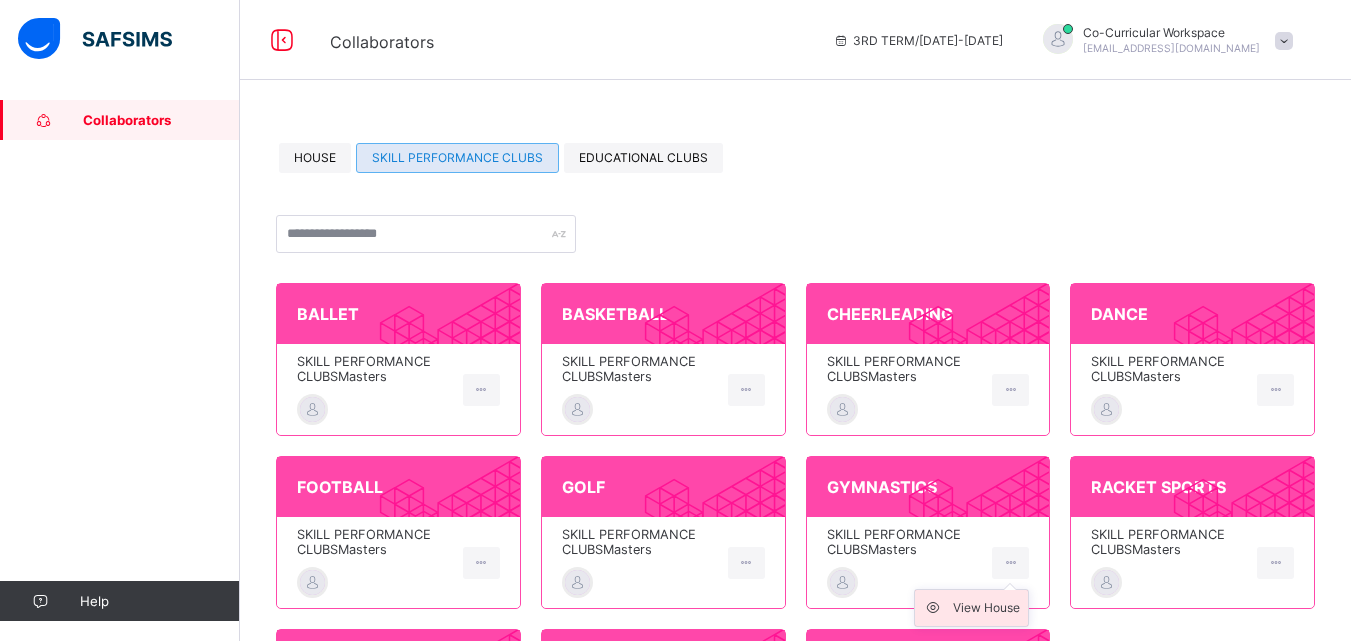 click on "View House" at bounding box center (986, 608) 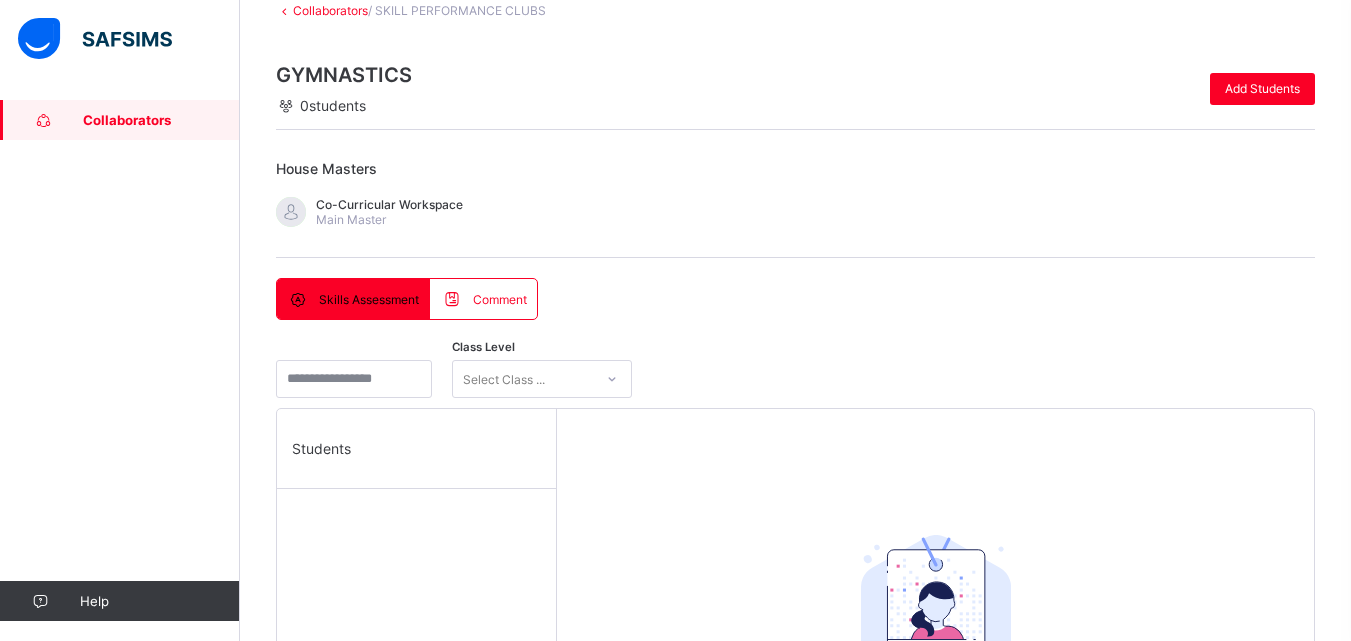 scroll, scrollTop: 0, scrollLeft: 0, axis: both 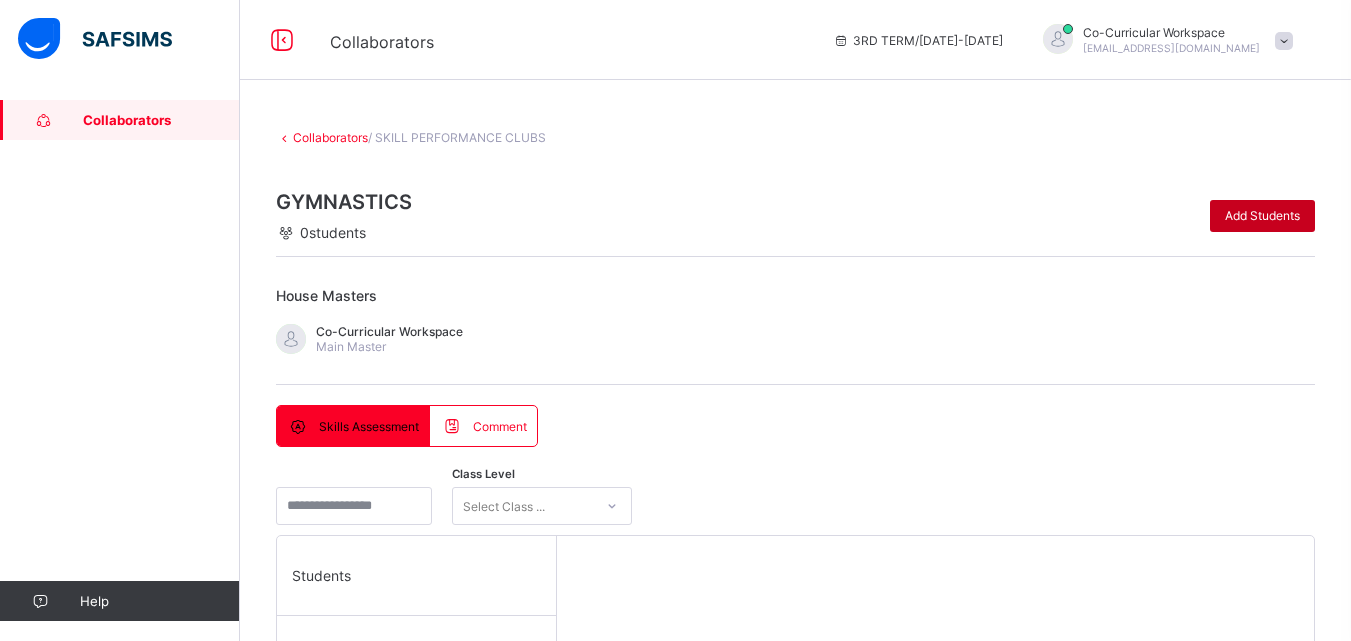 click on "Add Students" at bounding box center [1262, 215] 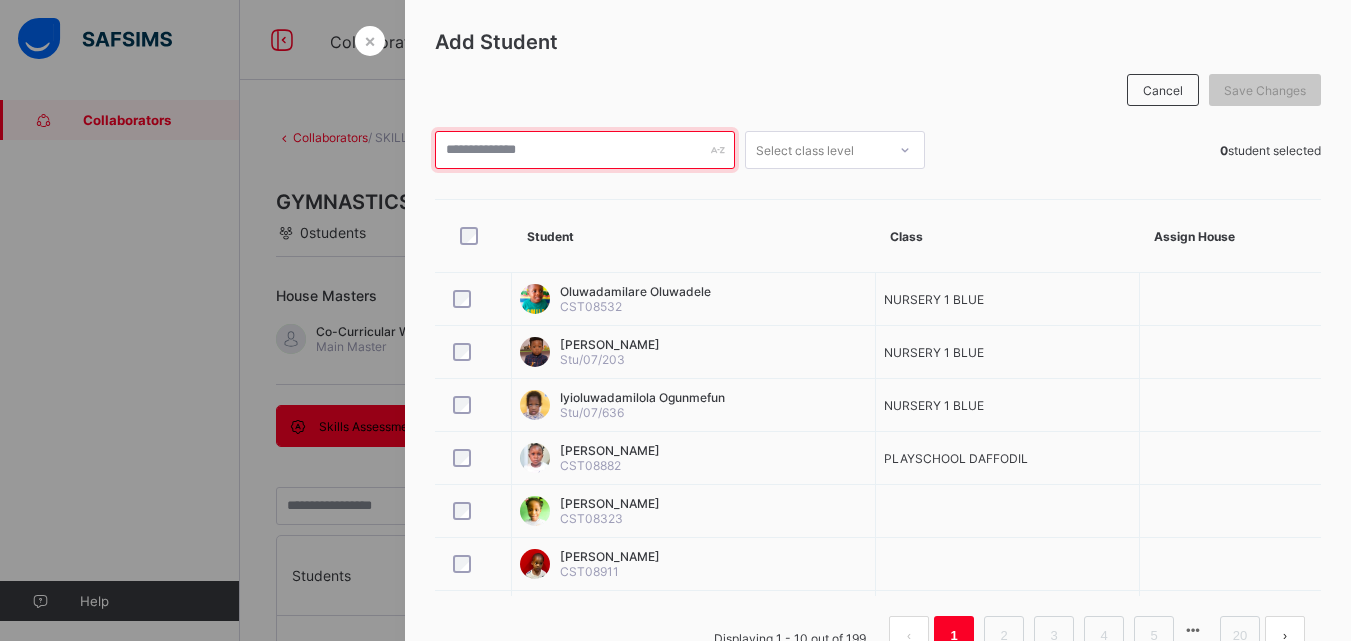 click at bounding box center (585, 150) 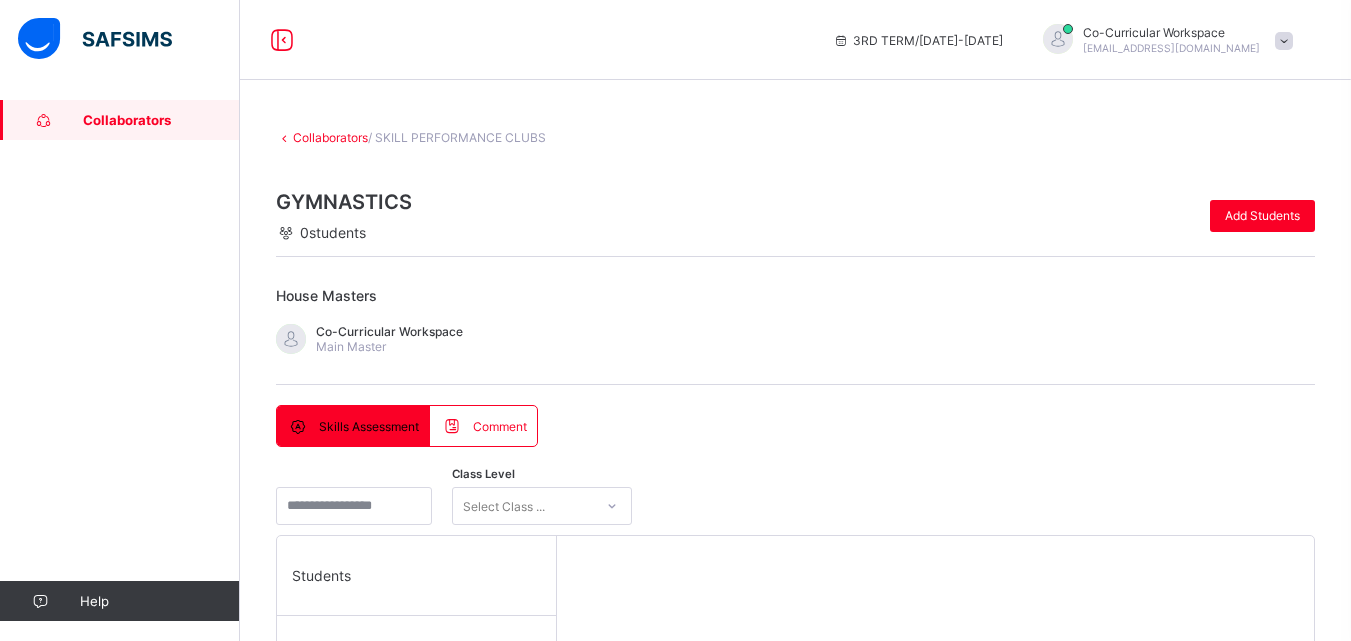 scroll, scrollTop: 0, scrollLeft: 0, axis: both 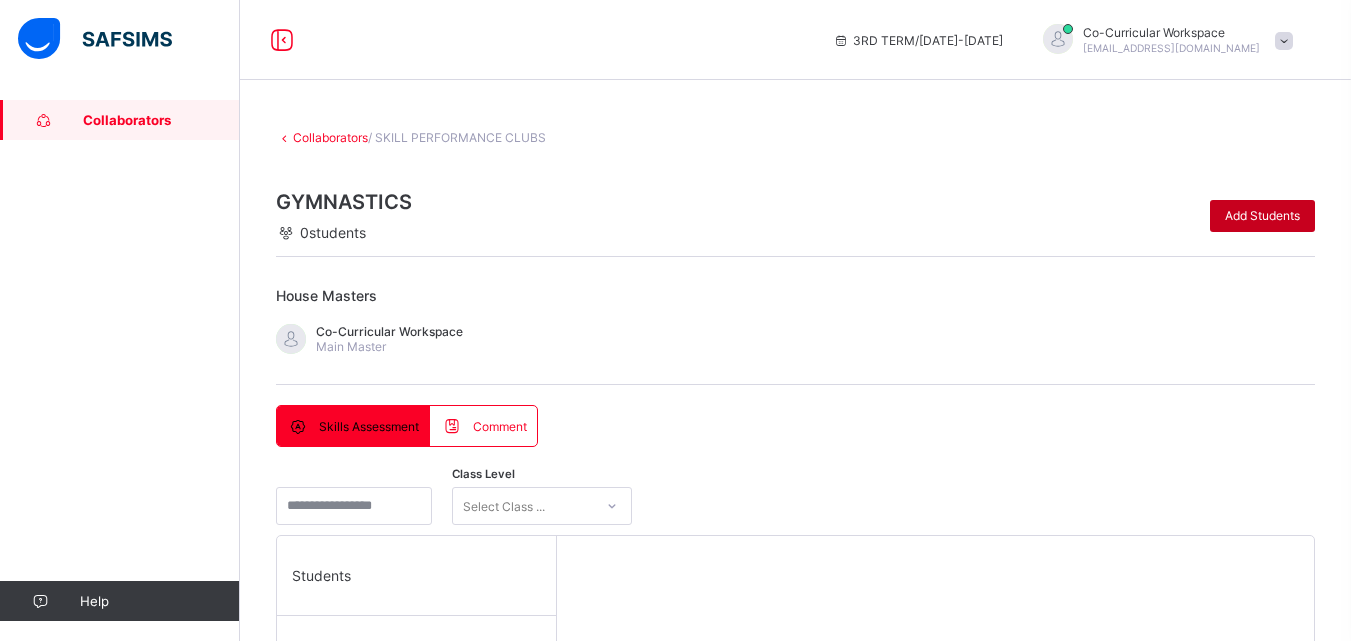 click on "Add Students" at bounding box center [1262, 216] 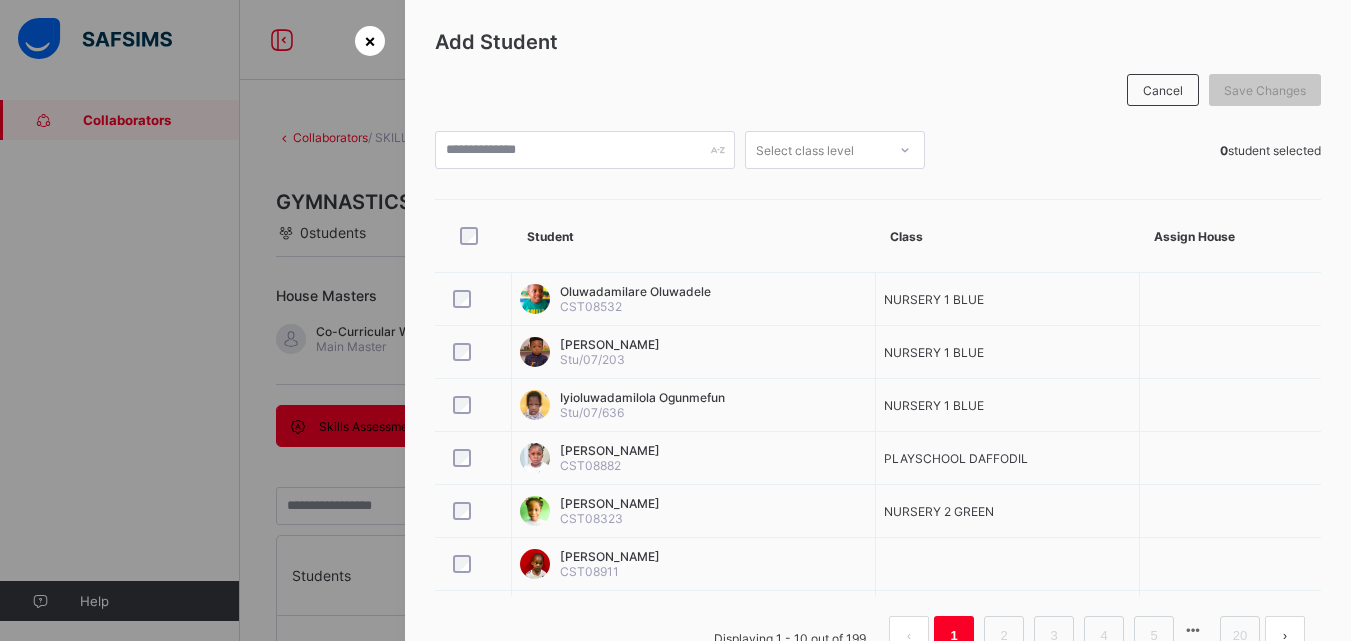 click on "×" at bounding box center [370, 41] 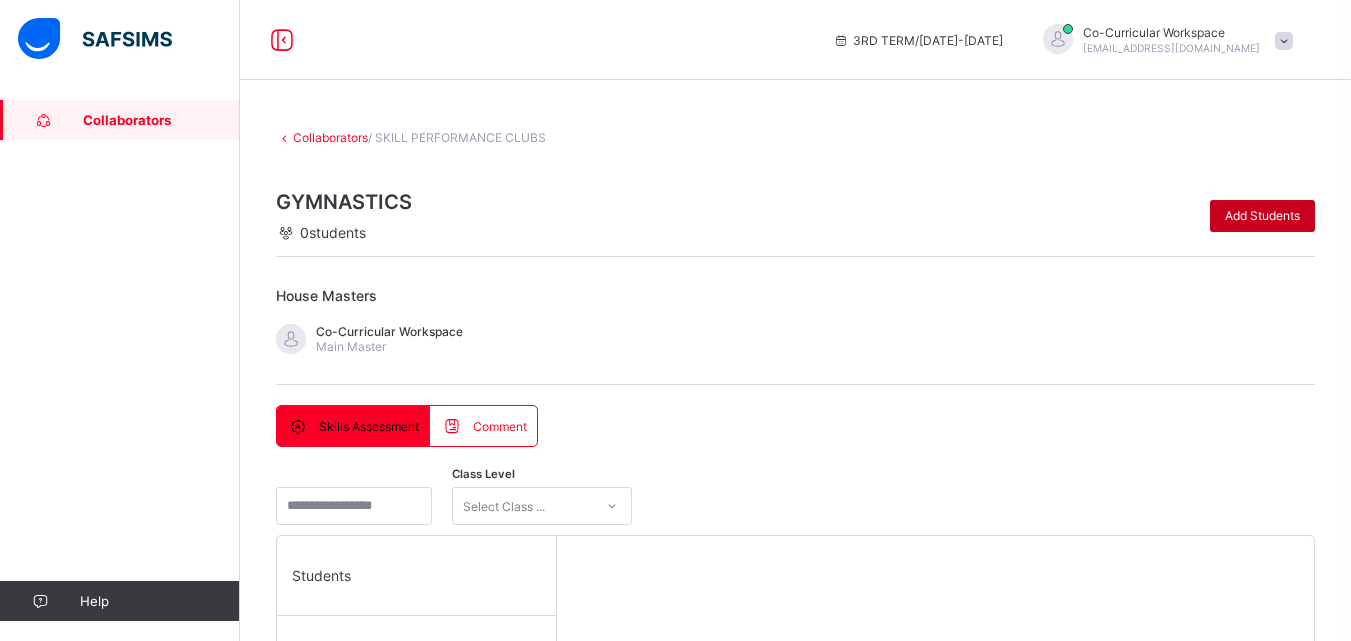 click on "Add Students" at bounding box center (1262, 215) 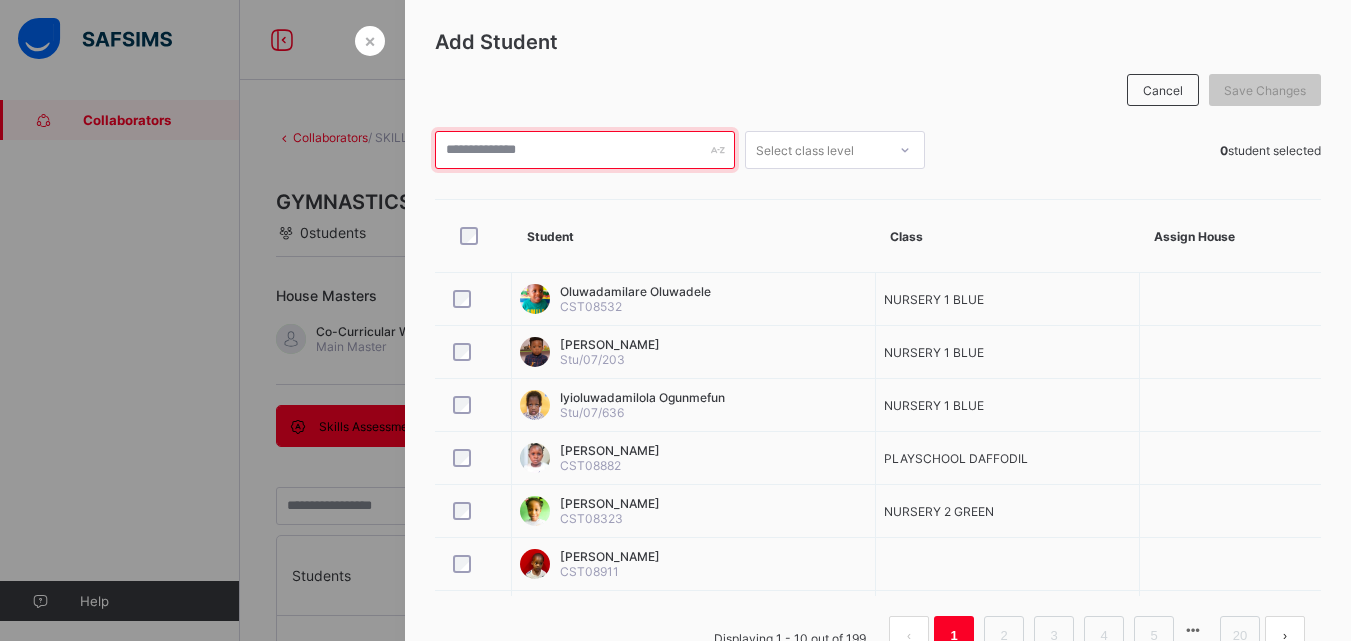 click at bounding box center [585, 150] 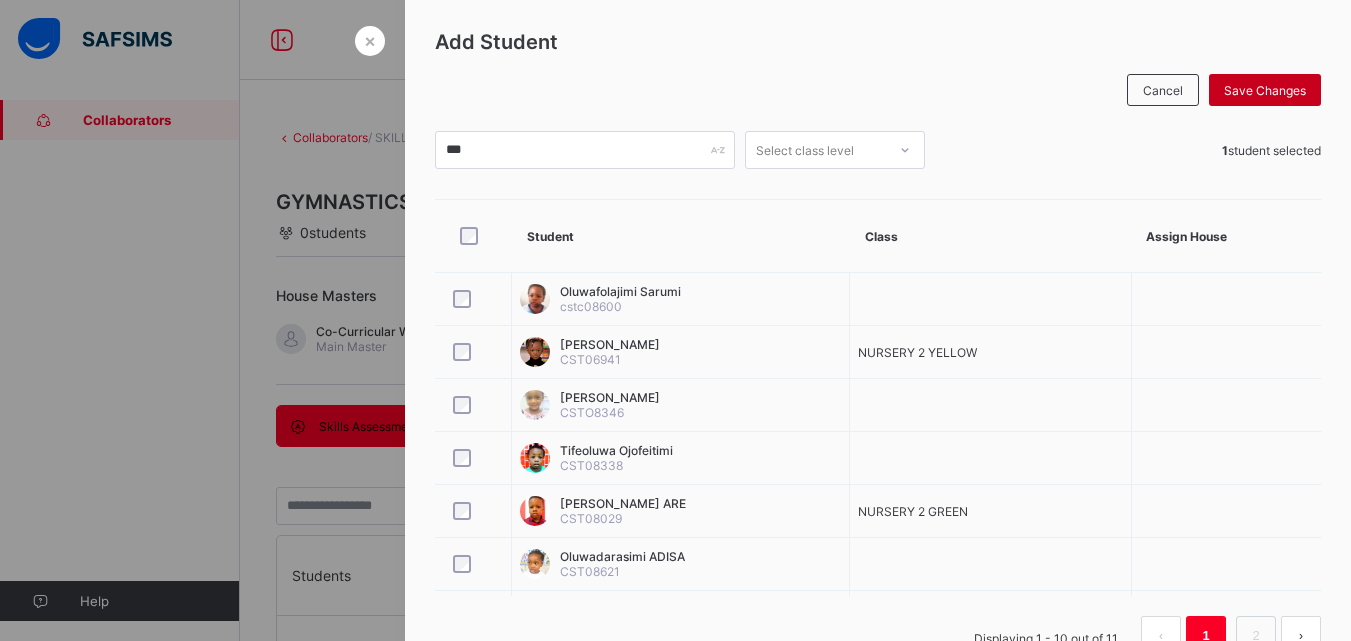click on "Save Changes" at bounding box center [1265, 90] 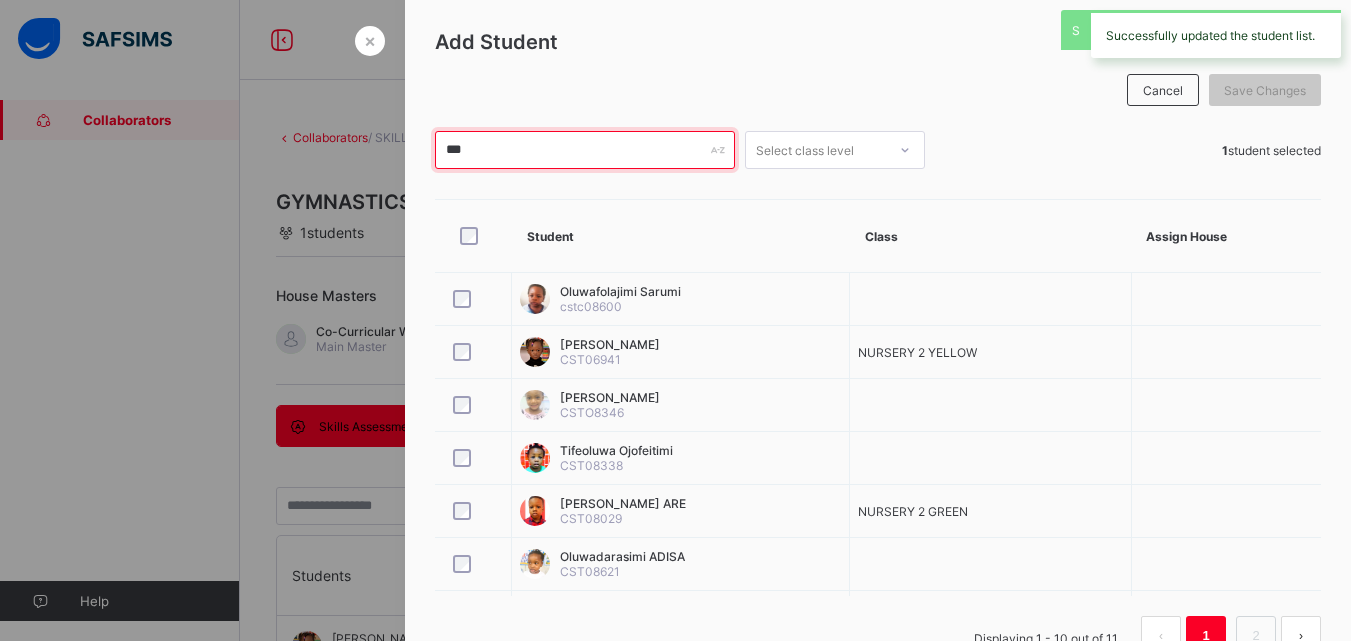 click on "***" at bounding box center (585, 150) 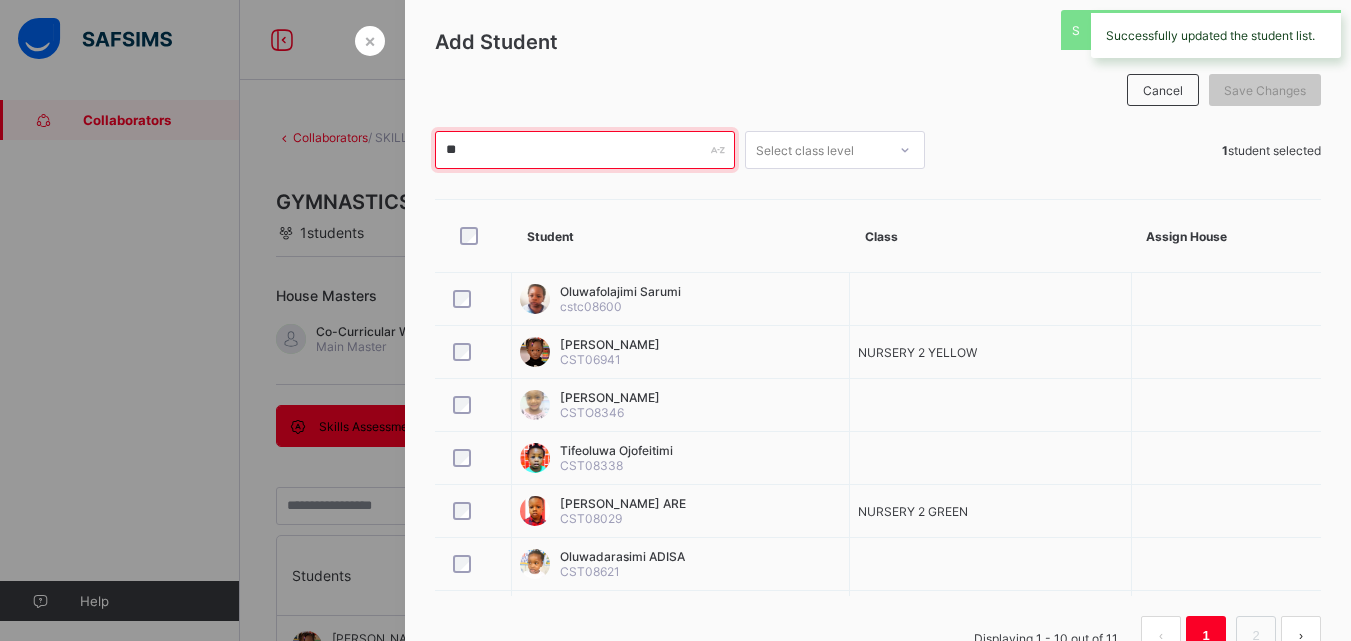 type on "*" 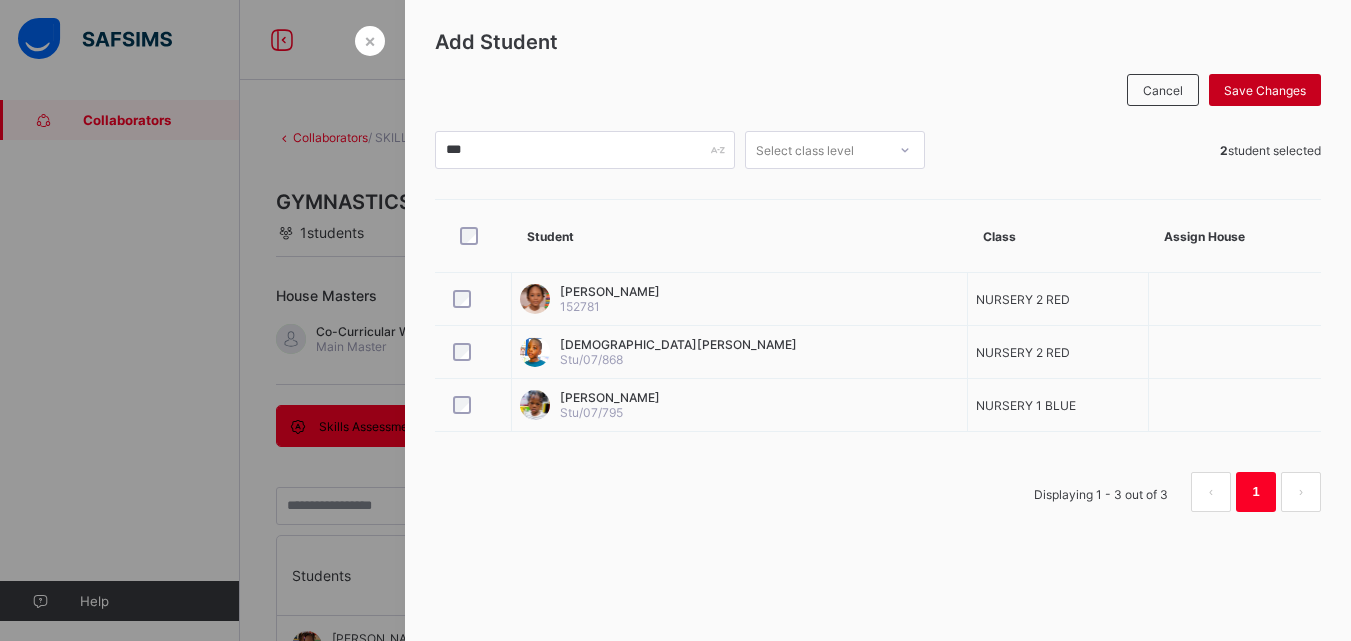 click on "Save Changes" at bounding box center [1265, 90] 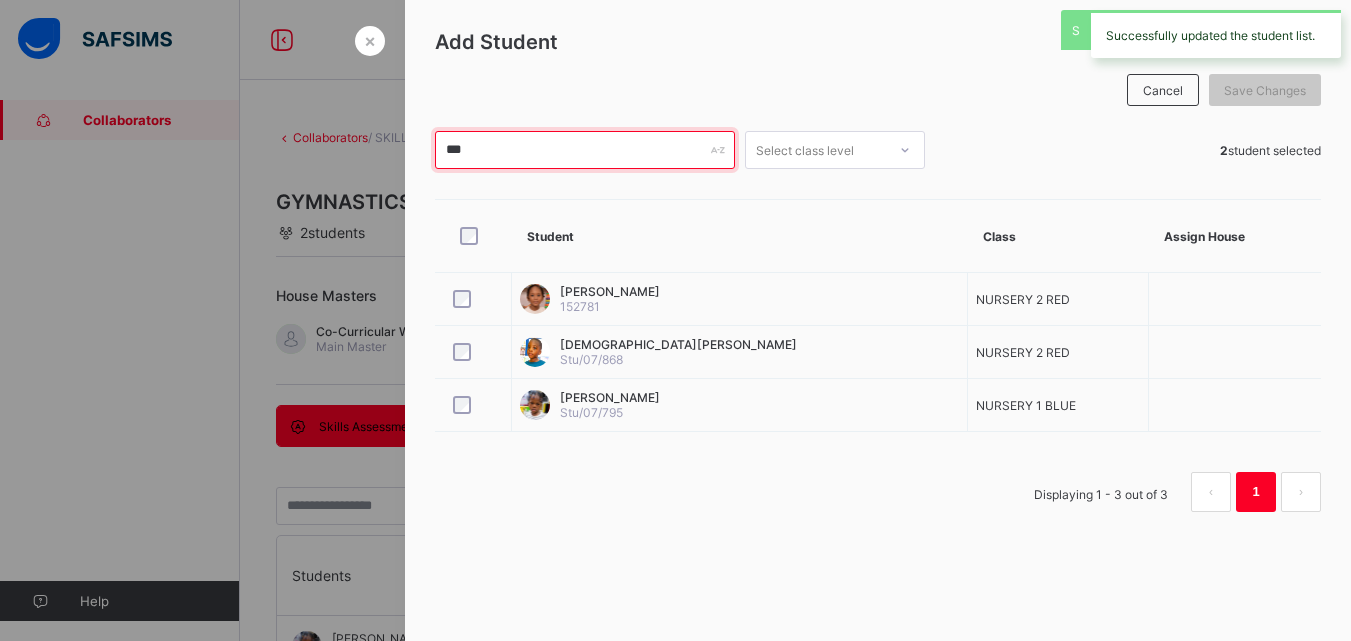 click on "***" at bounding box center (585, 150) 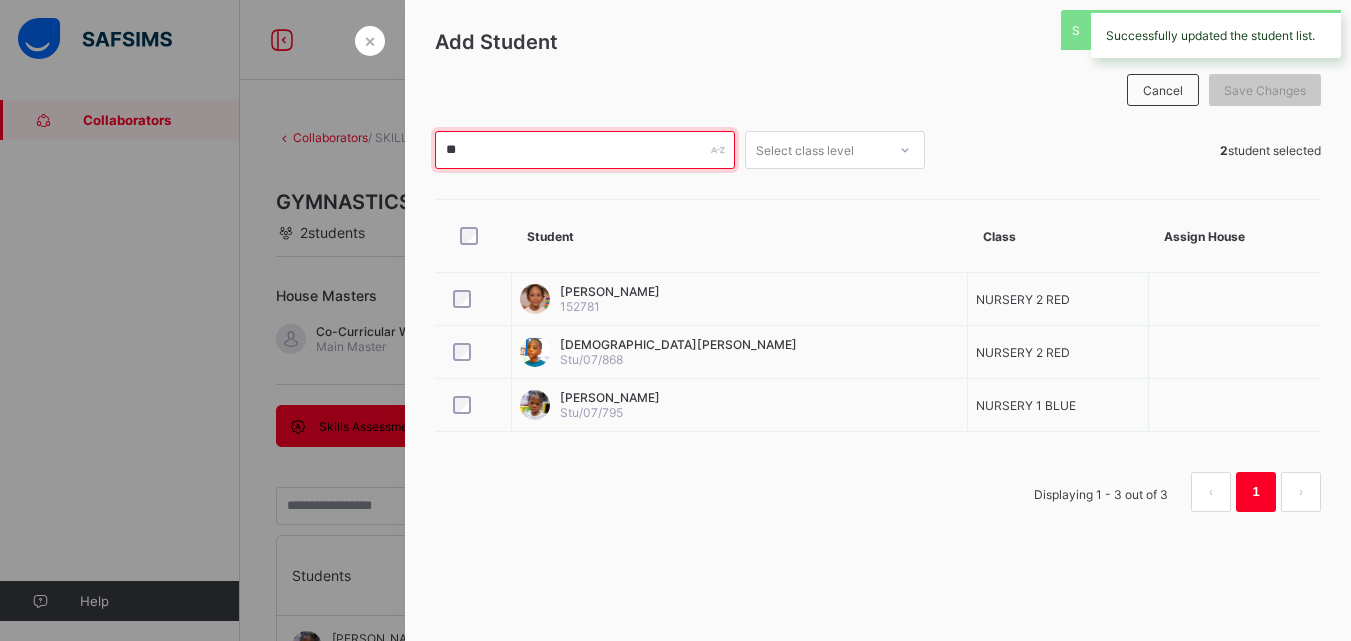 type on "*" 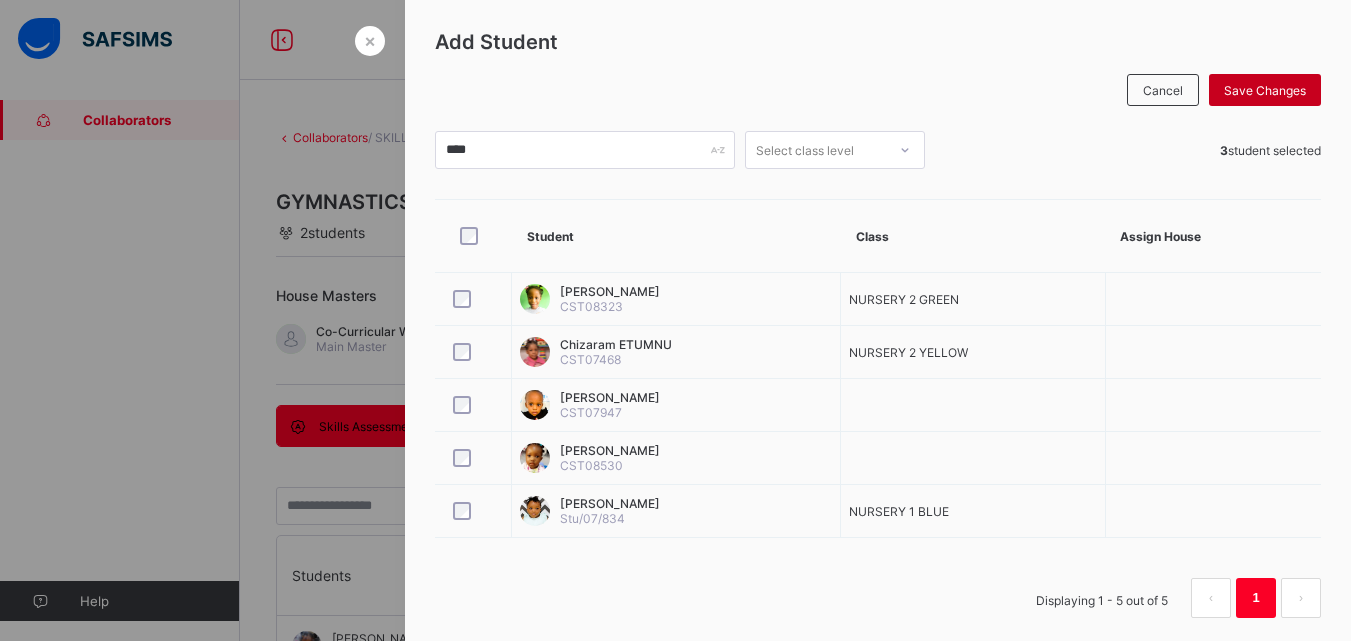 click on "Save Changes" at bounding box center [1265, 90] 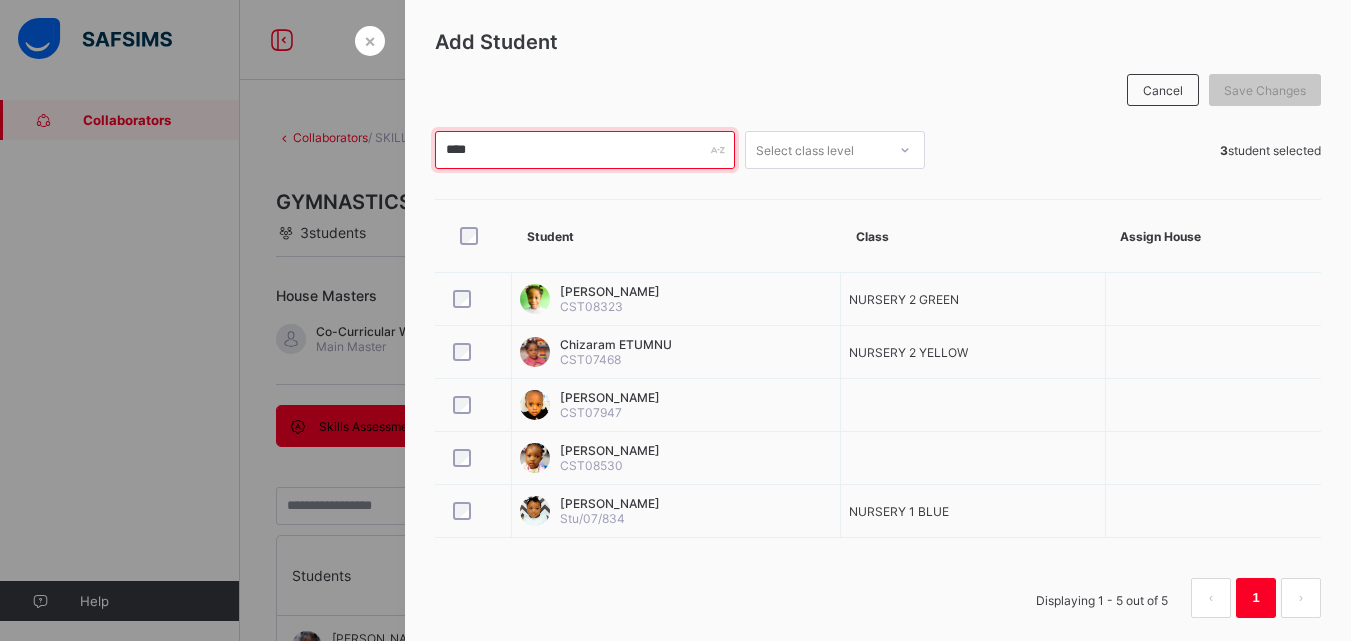 click on "****" at bounding box center [585, 150] 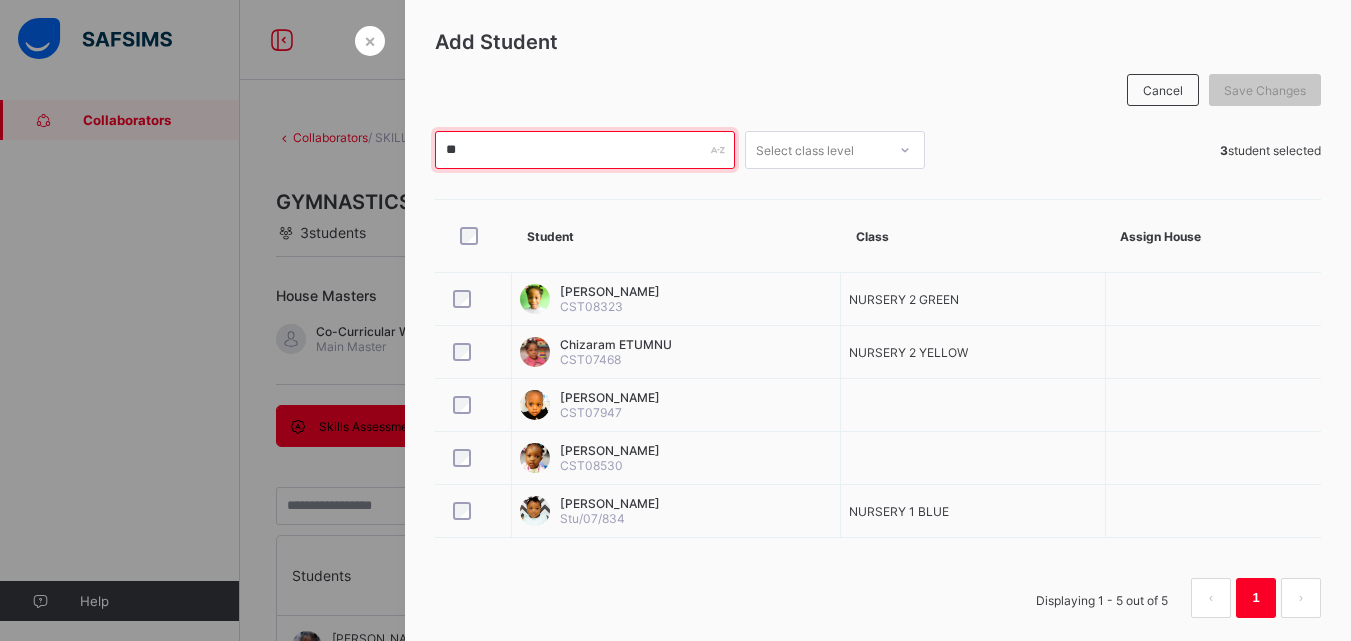 type on "*" 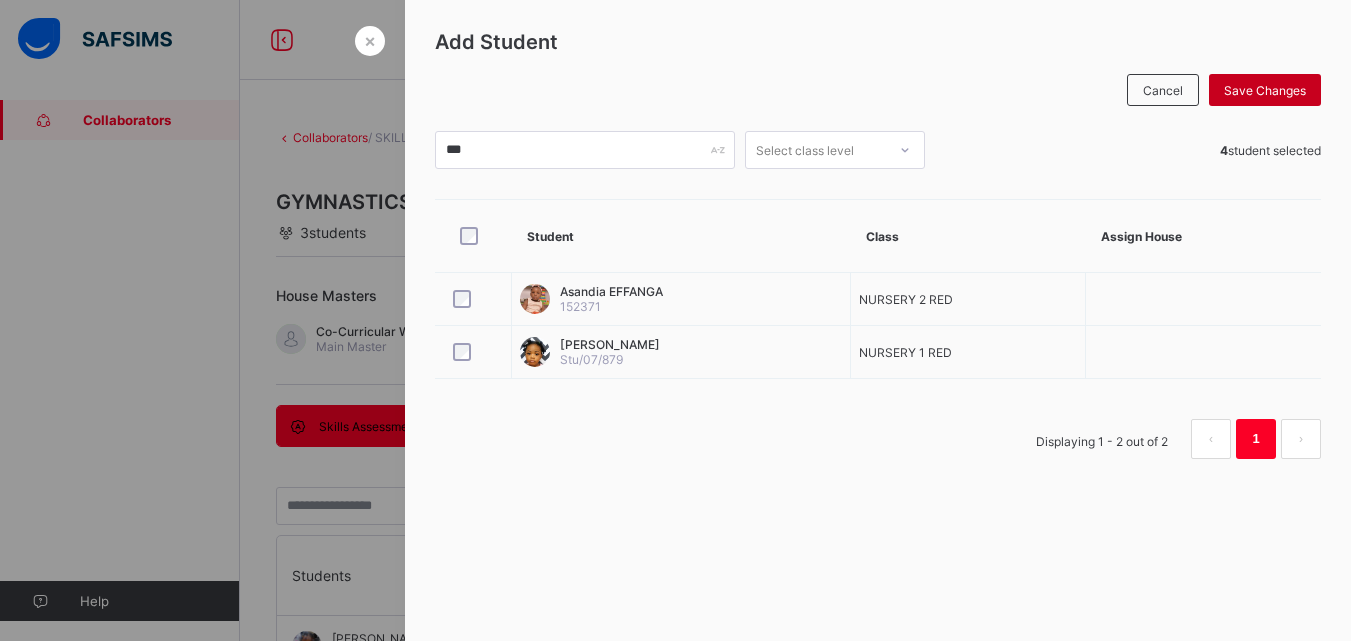 click on "Save Changes" at bounding box center (1265, 90) 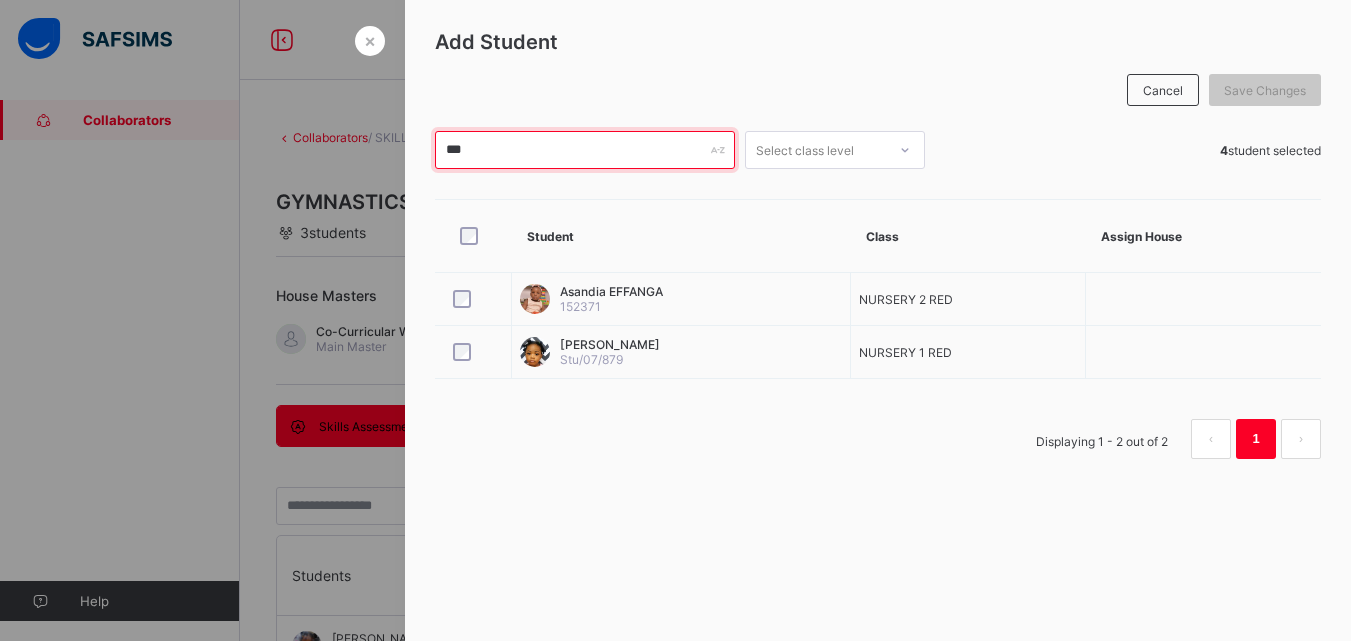 click on "***" at bounding box center (585, 150) 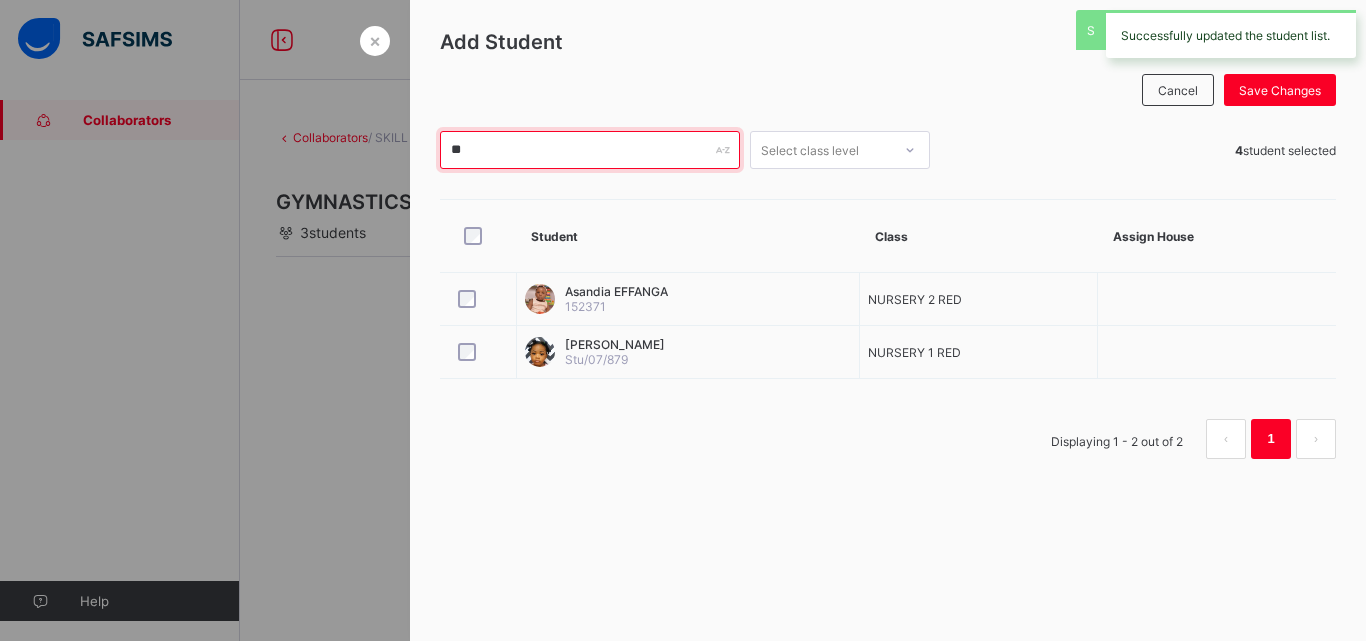 type on "*" 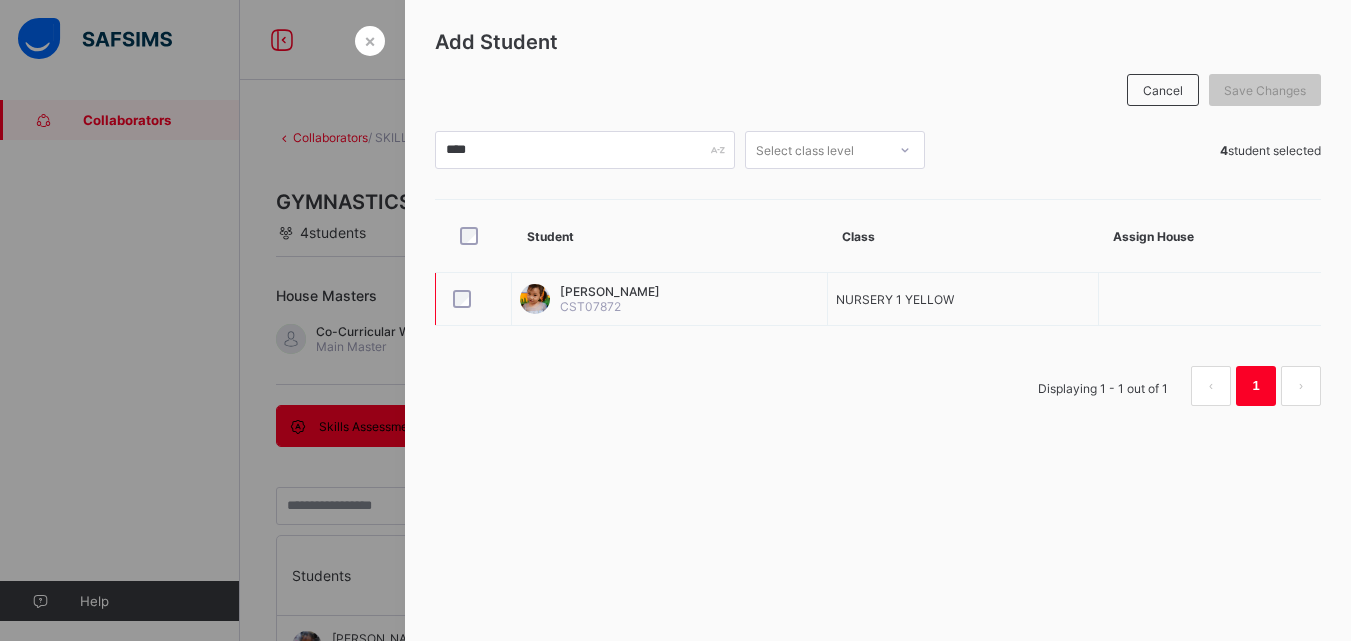click at bounding box center [473, 299] 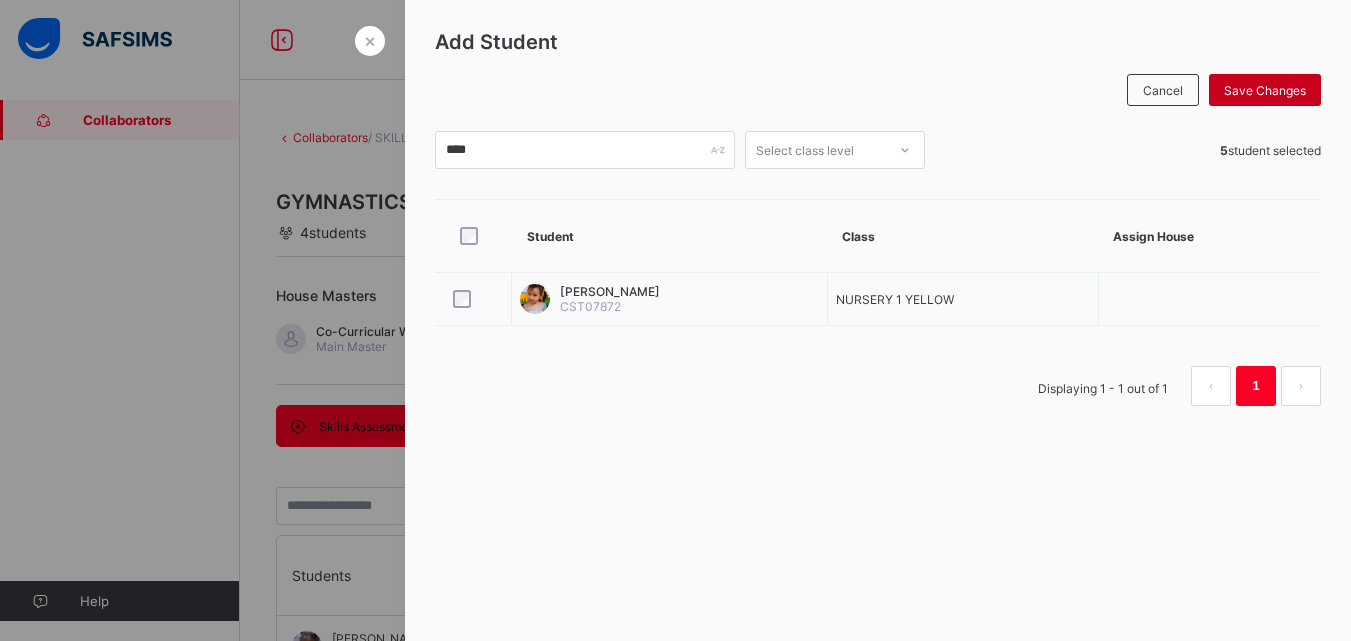 click on "Save Changes" at bounding box center [1265, 90] 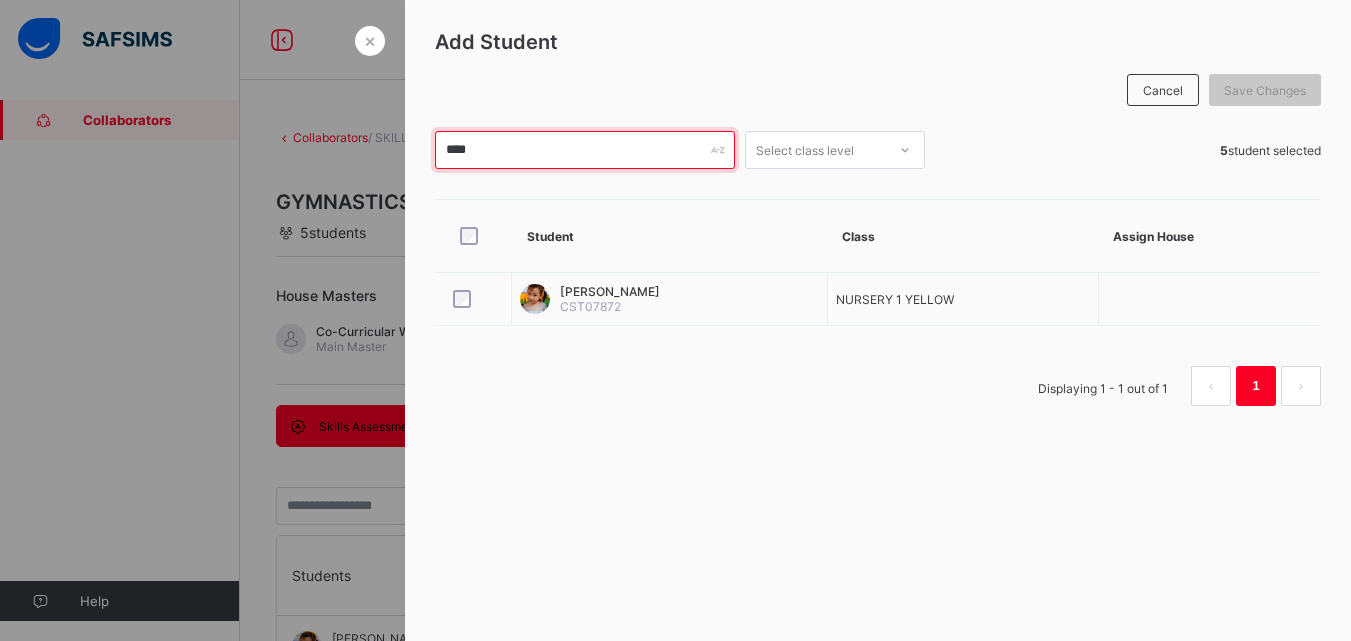 click on "****" at bounding box center (585, 150) 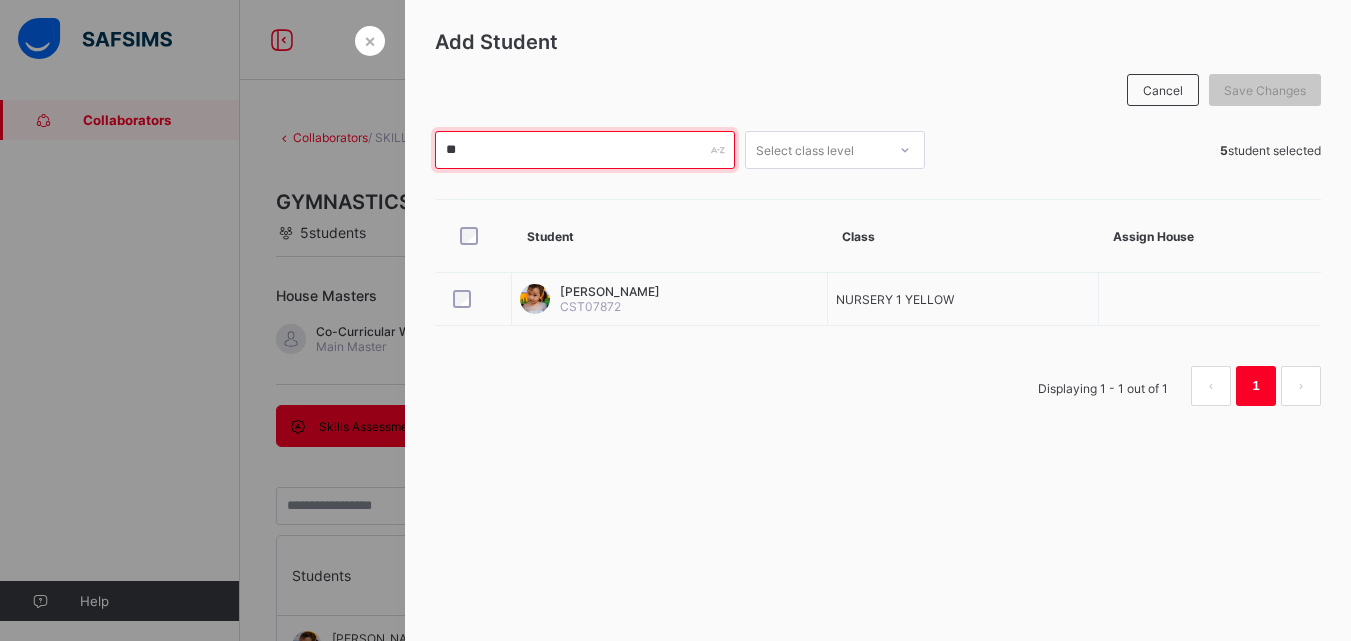 type on "*" 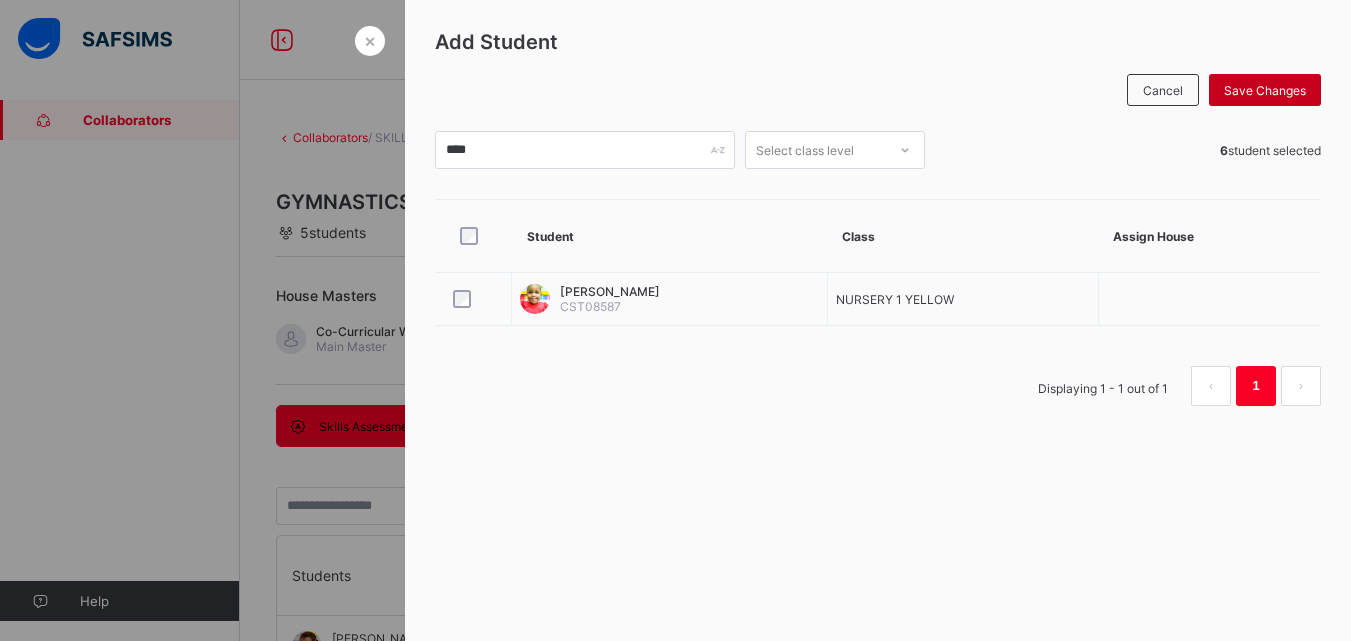 click on "Save Changes" at bounding box center [1265, 90] 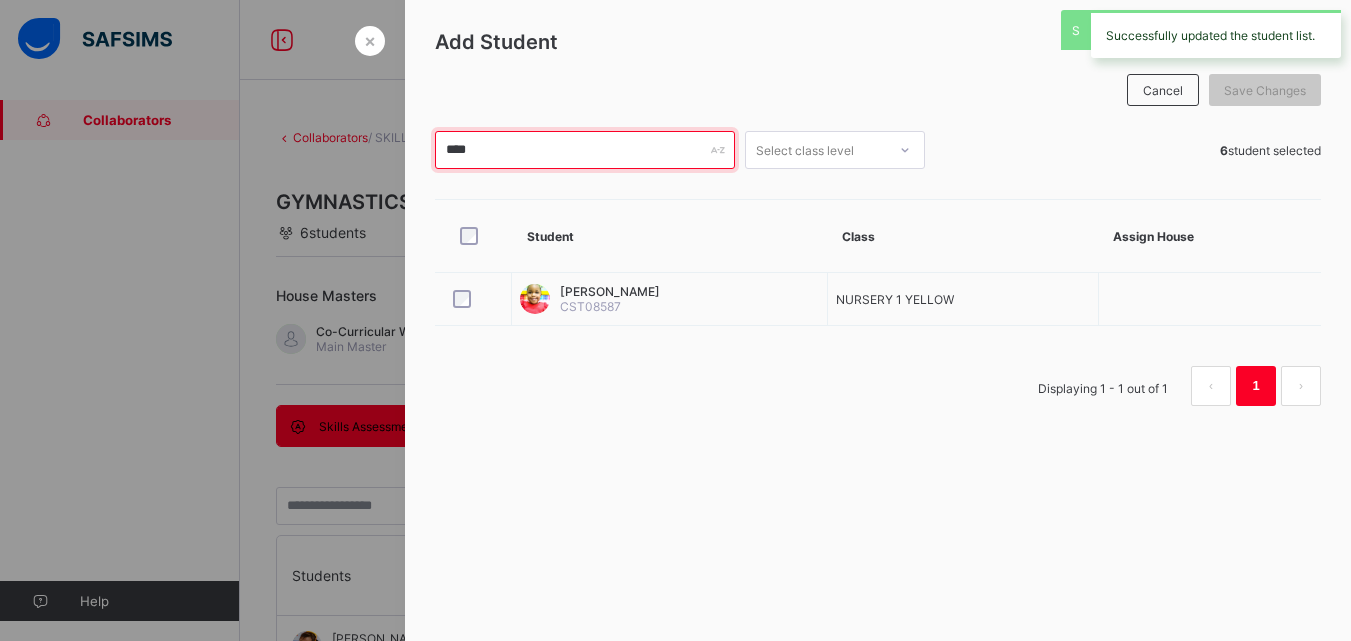 click on "****" at bounding box center (585, 150) 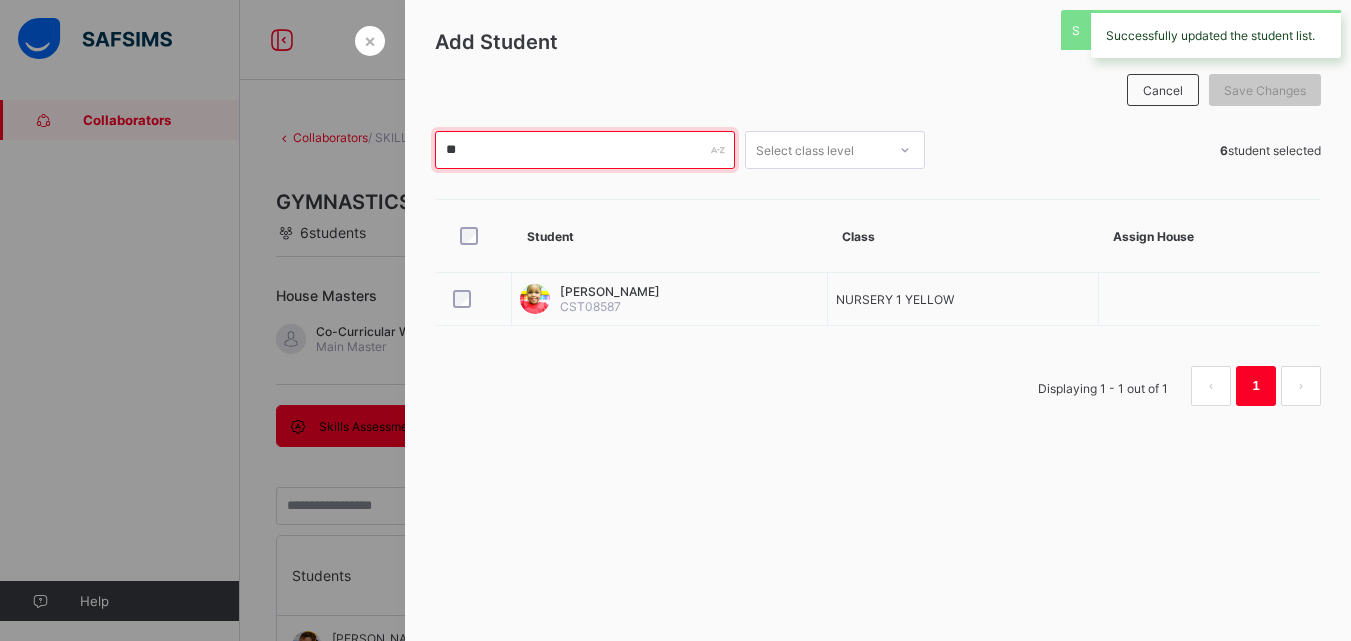 type on "*" 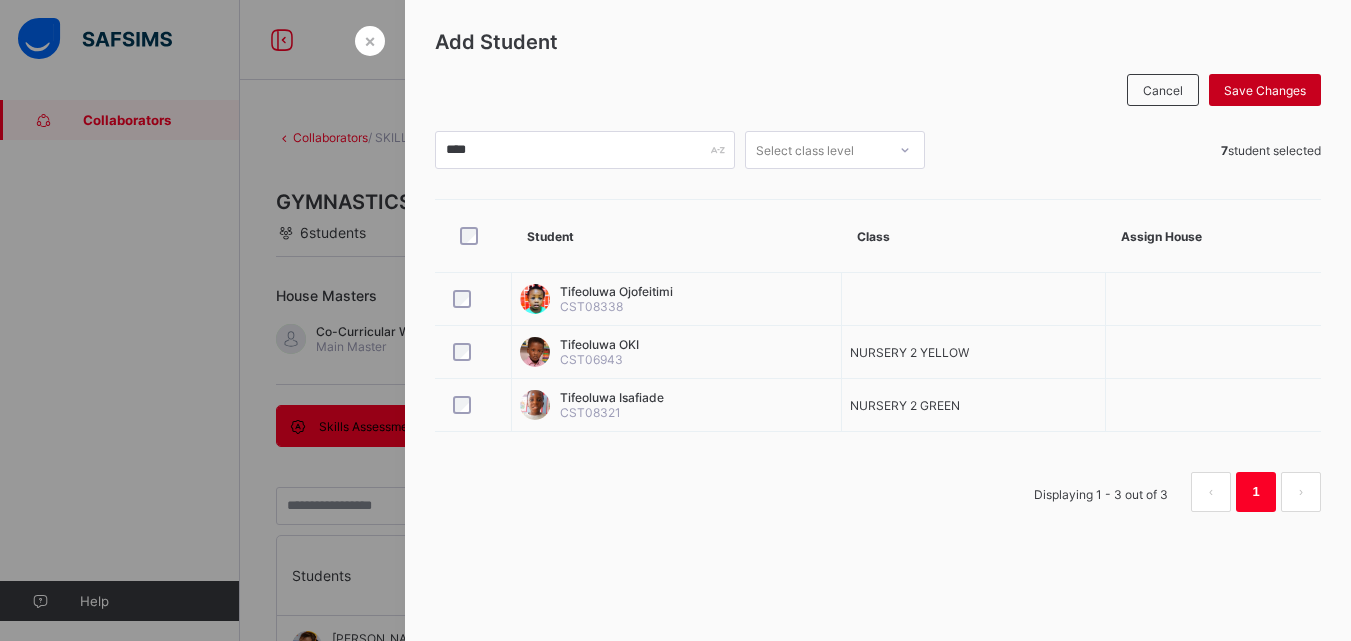 click on "Save Changes" at bounding box center [1265, 90] 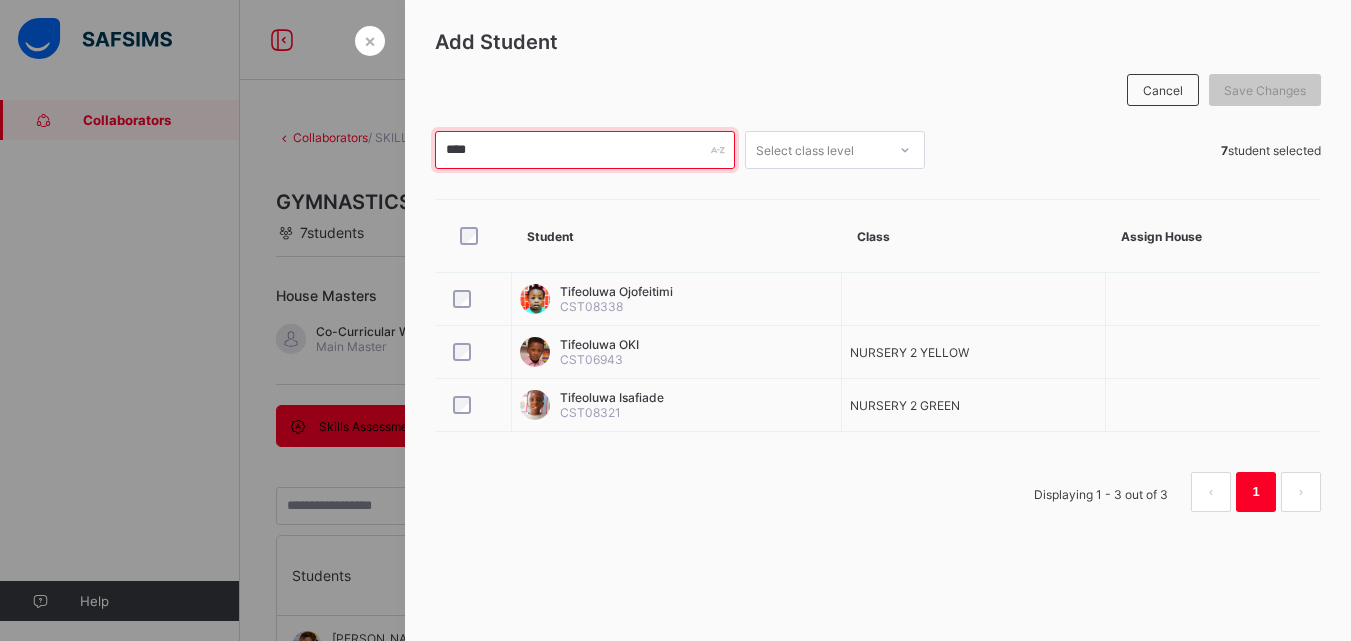 click on "****" at bounding box center [585, 150] 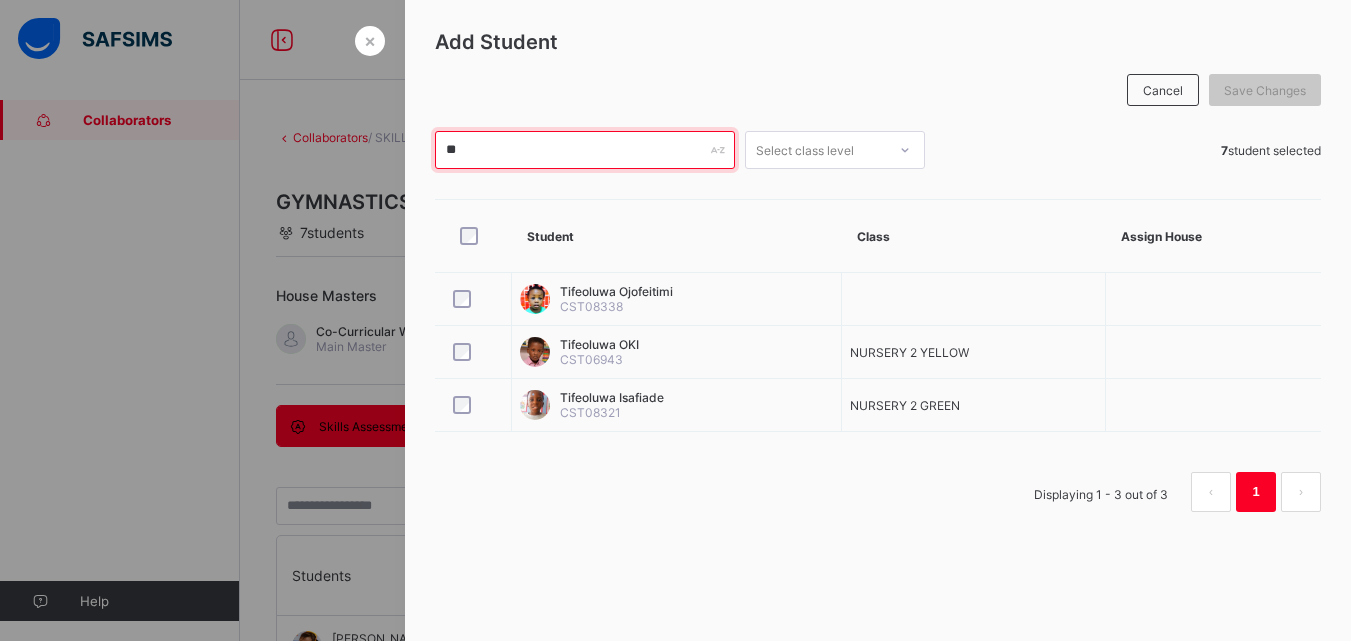 type on "*" 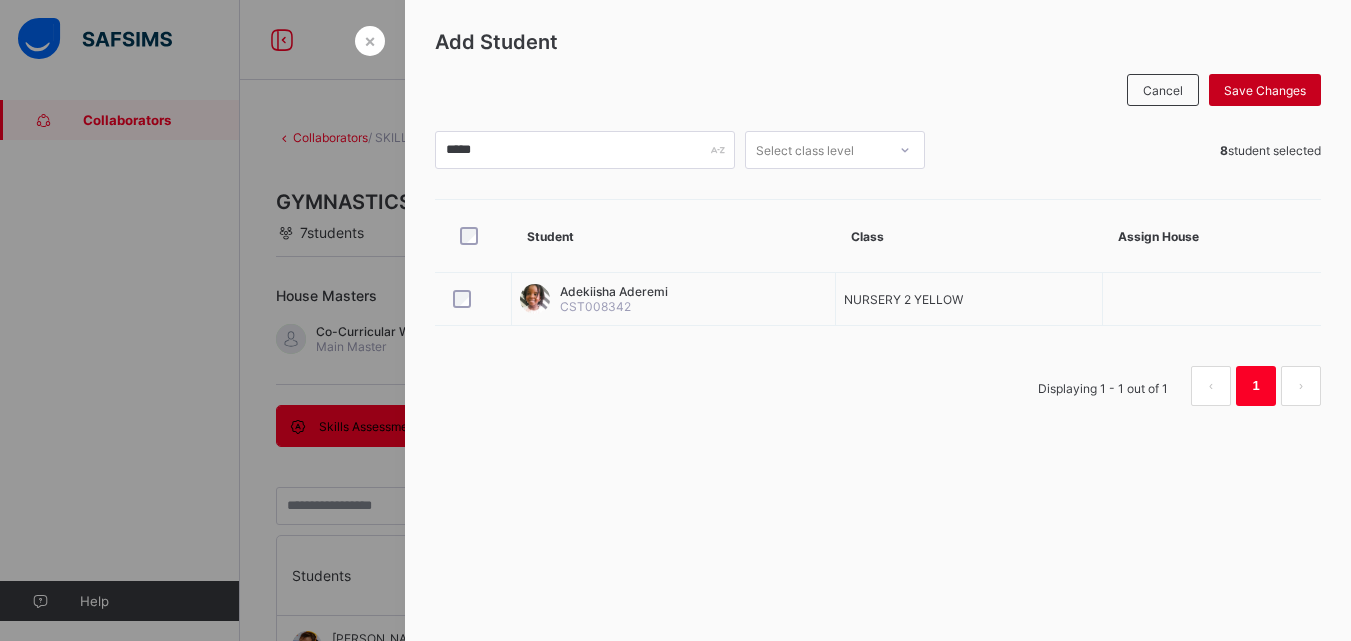 click on "Save Changes" at bounding box center (1265, 90) 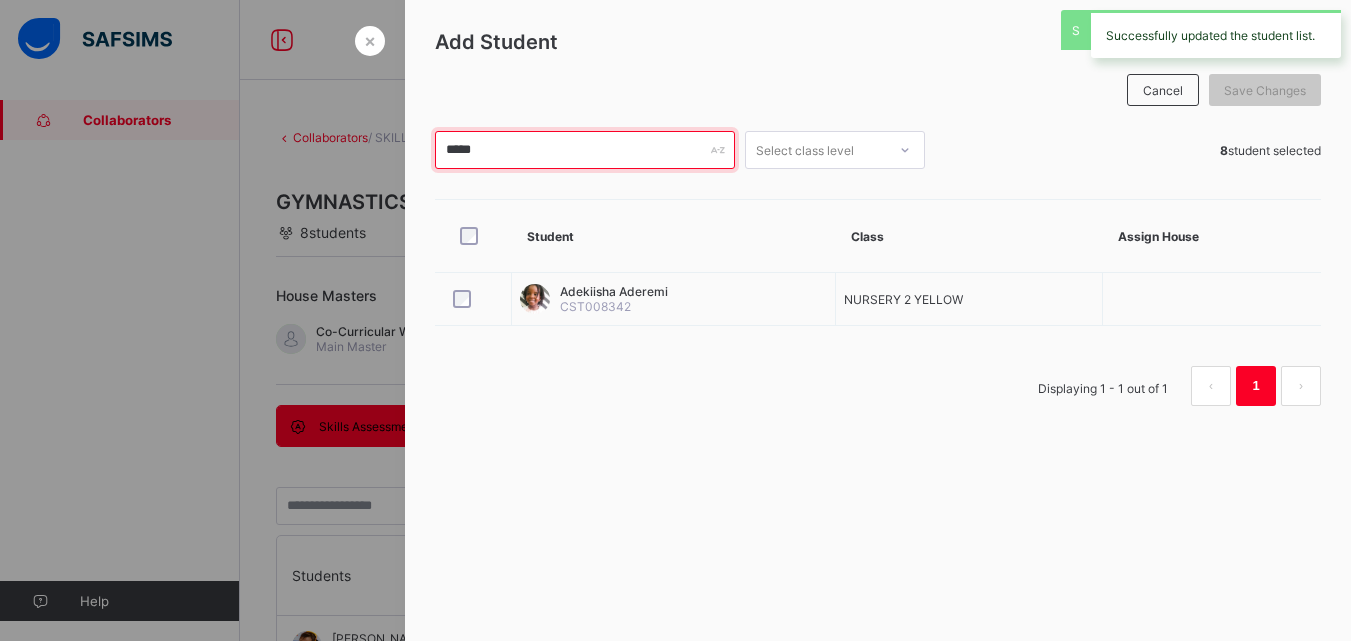 click on "*****" at bounding box center (585, 150) 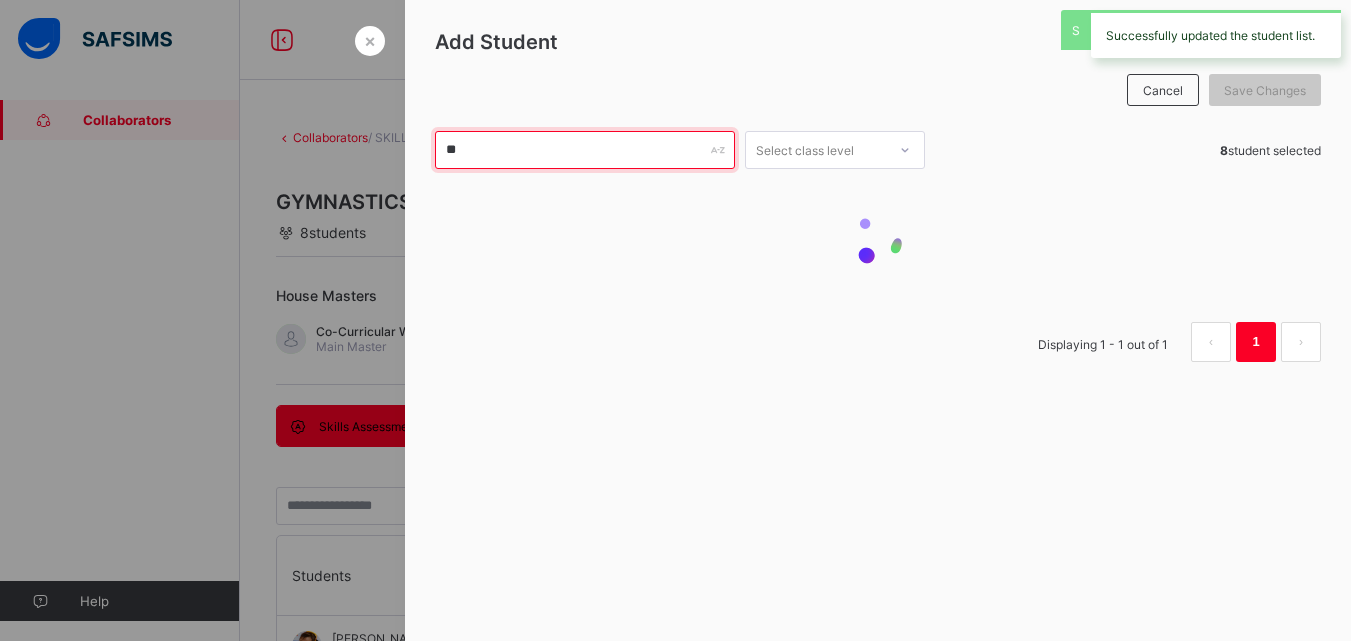 type on "*" 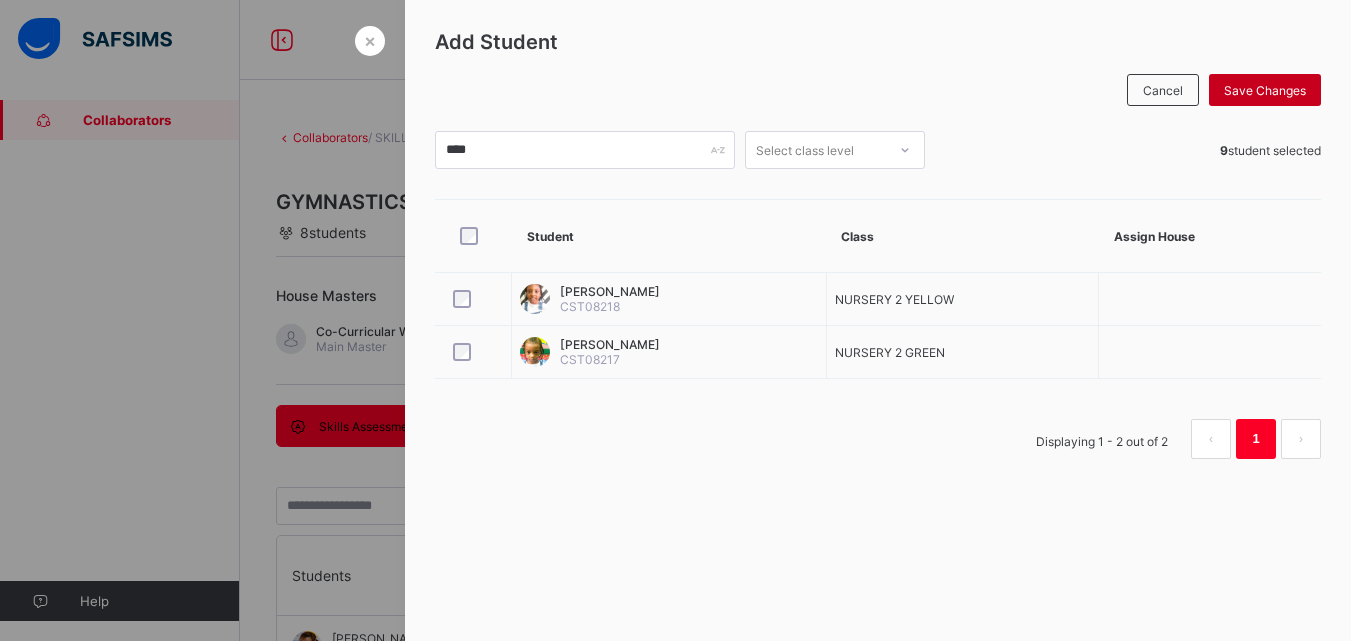 click on "Save Changes" at bounding box center [1265, 90] 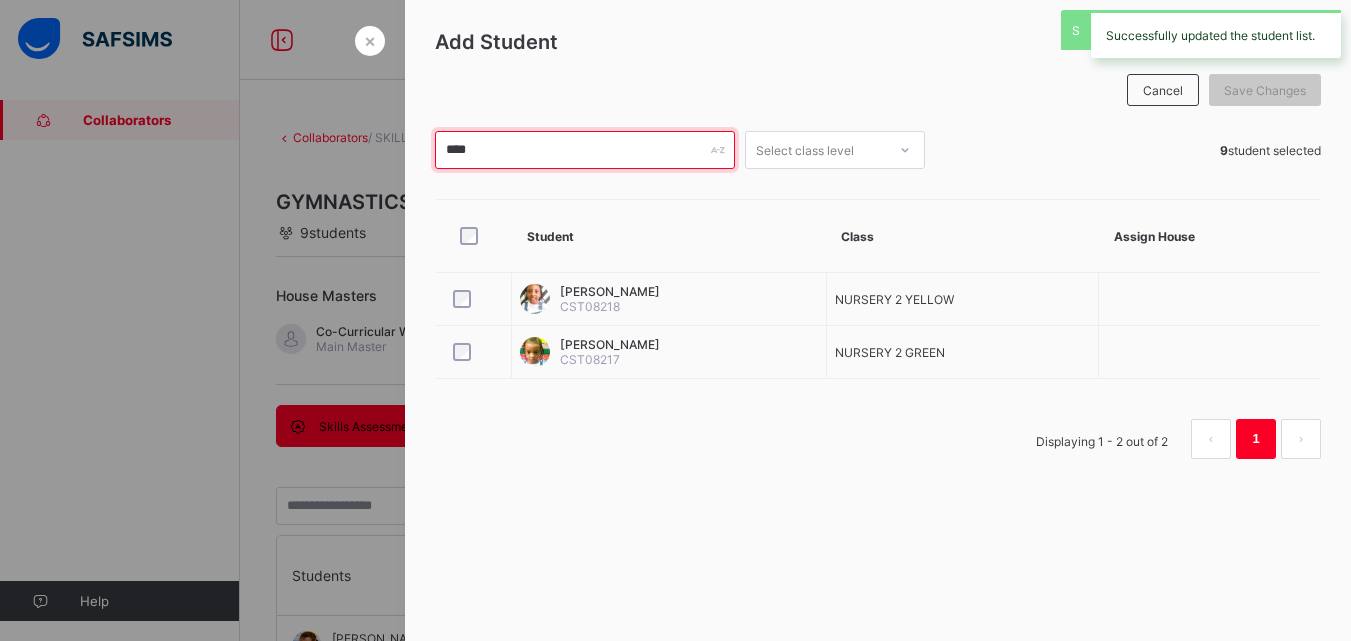 click on "****" at bounding box center (585, 150) 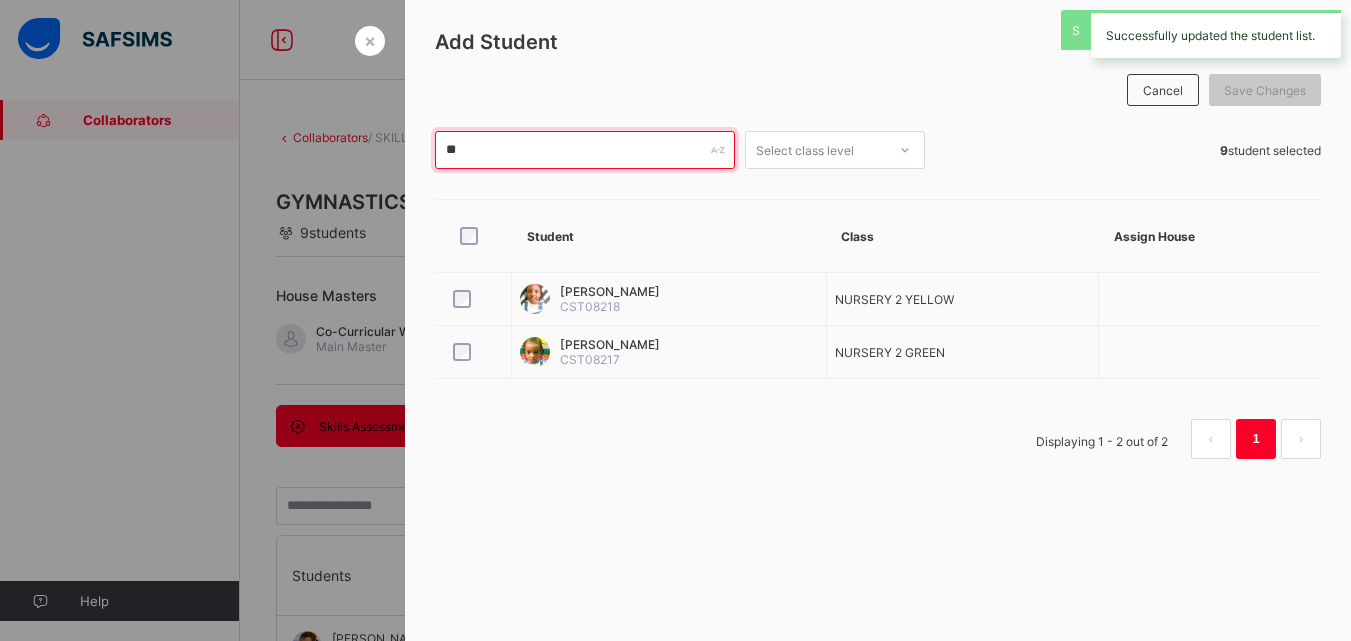 type on "*" 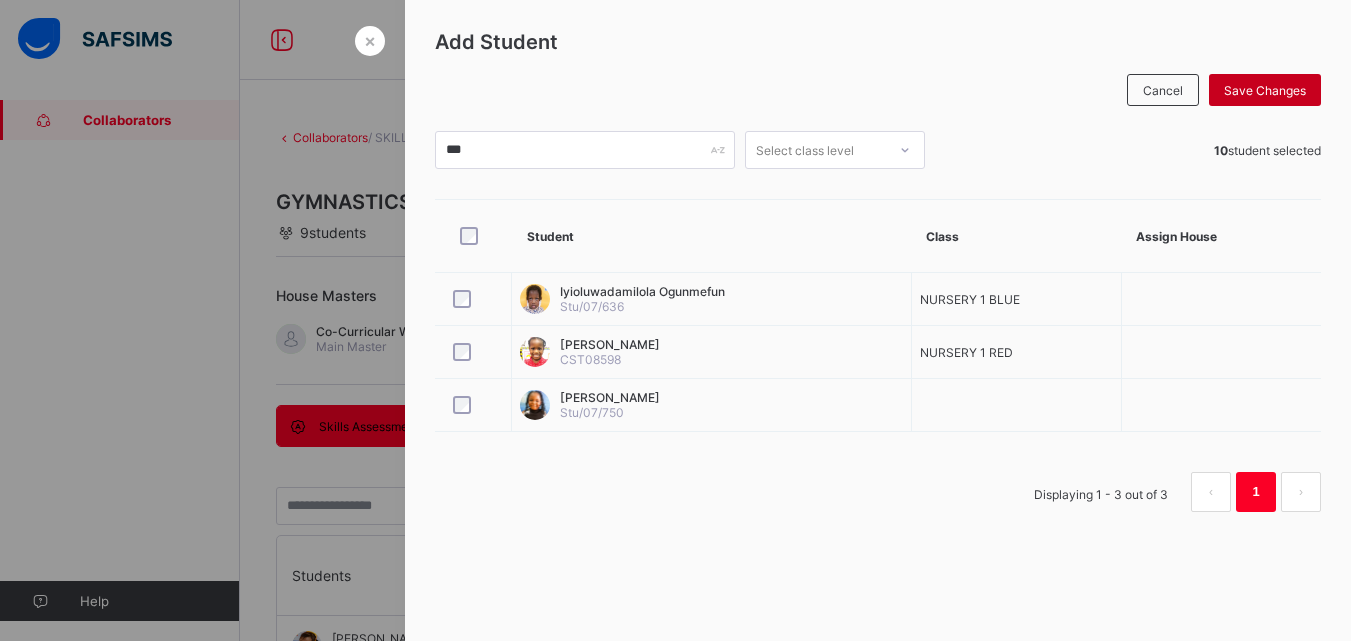 click on "Save Changes" at bounding box center (1265, 90) 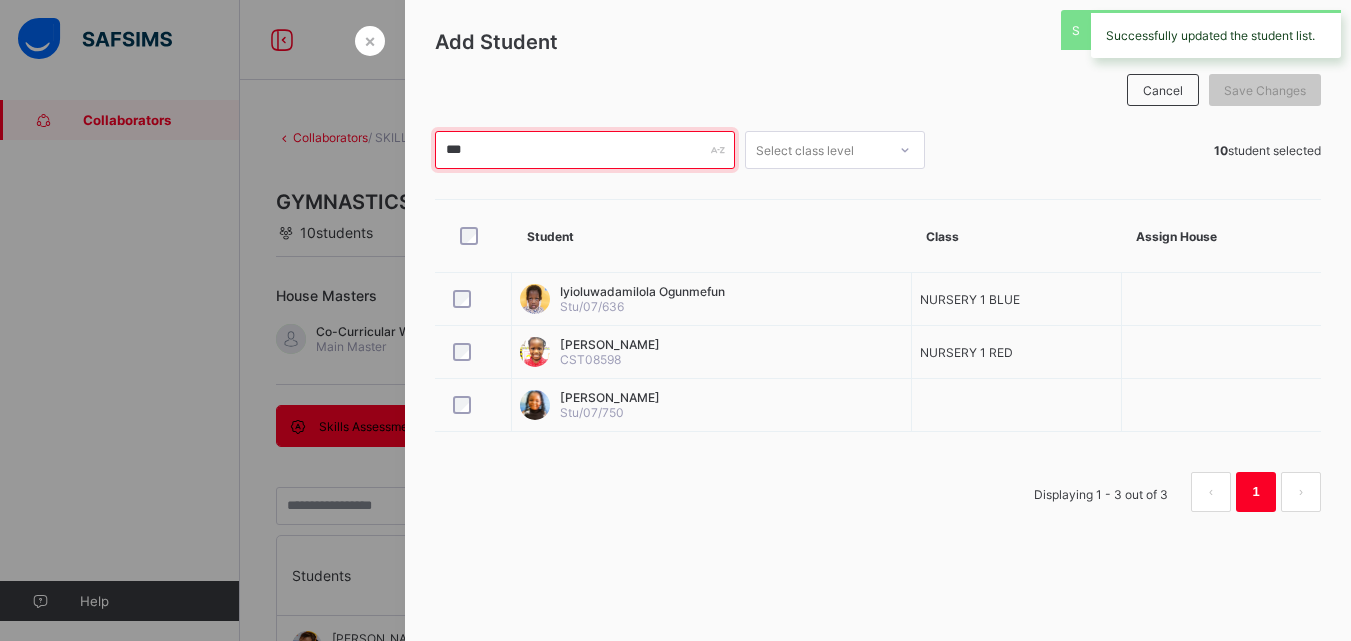 click on "***" at bounding box center [585, 150] 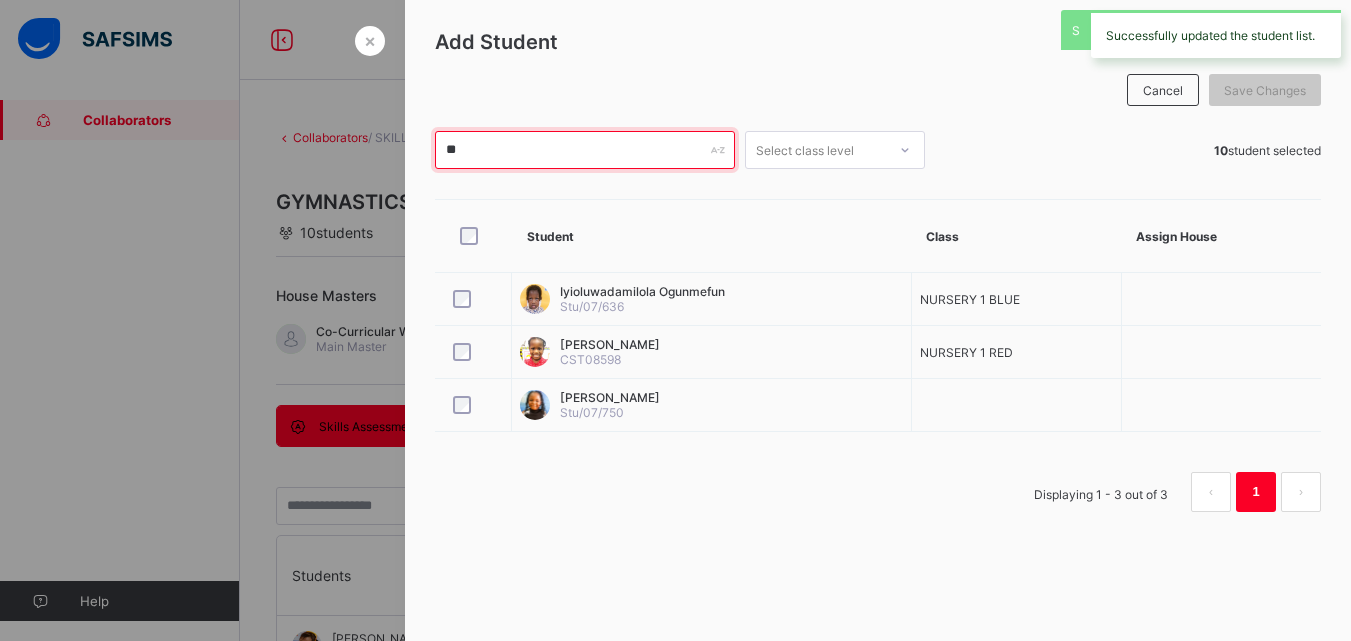 type on "*" 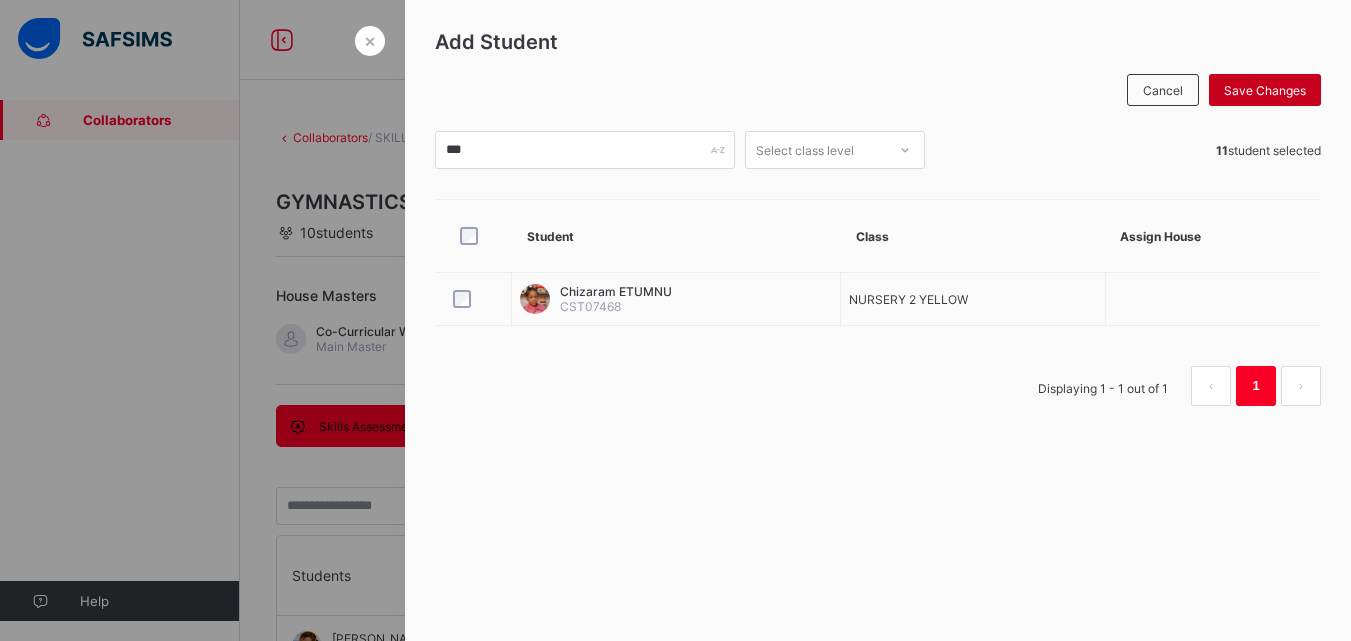 click on "Save Changes" at bounding box center (1265, 90) 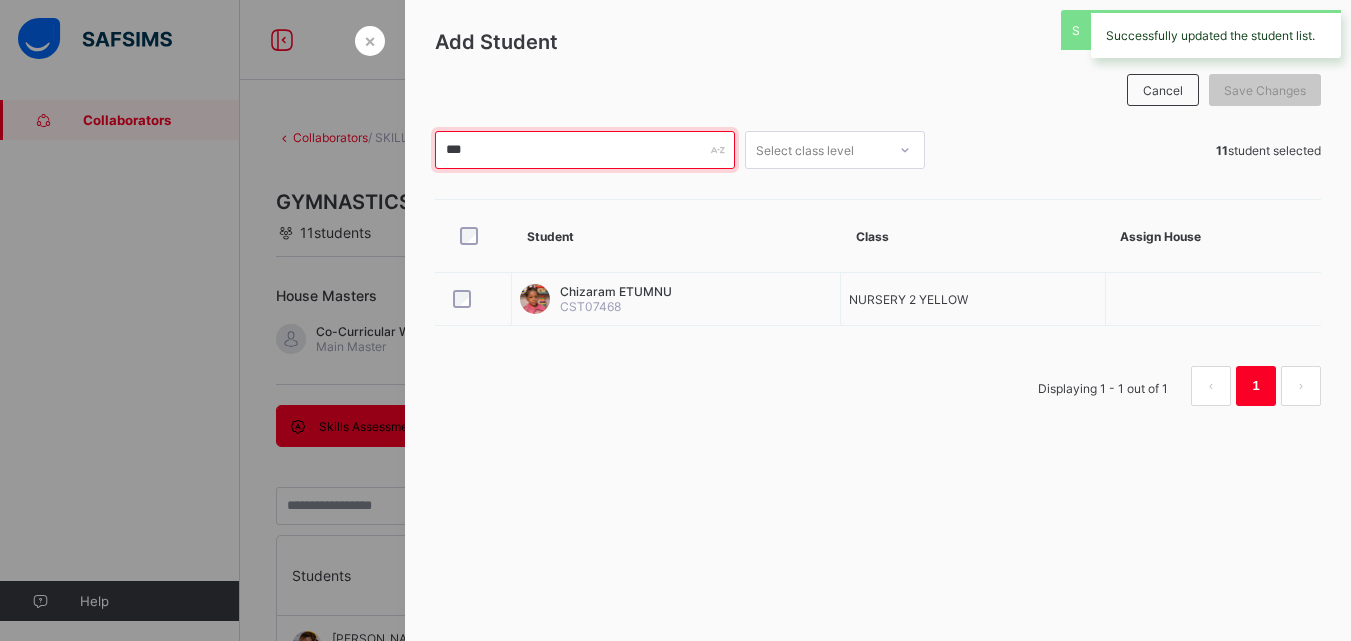 click on "***" at bounding box center (585, 150) 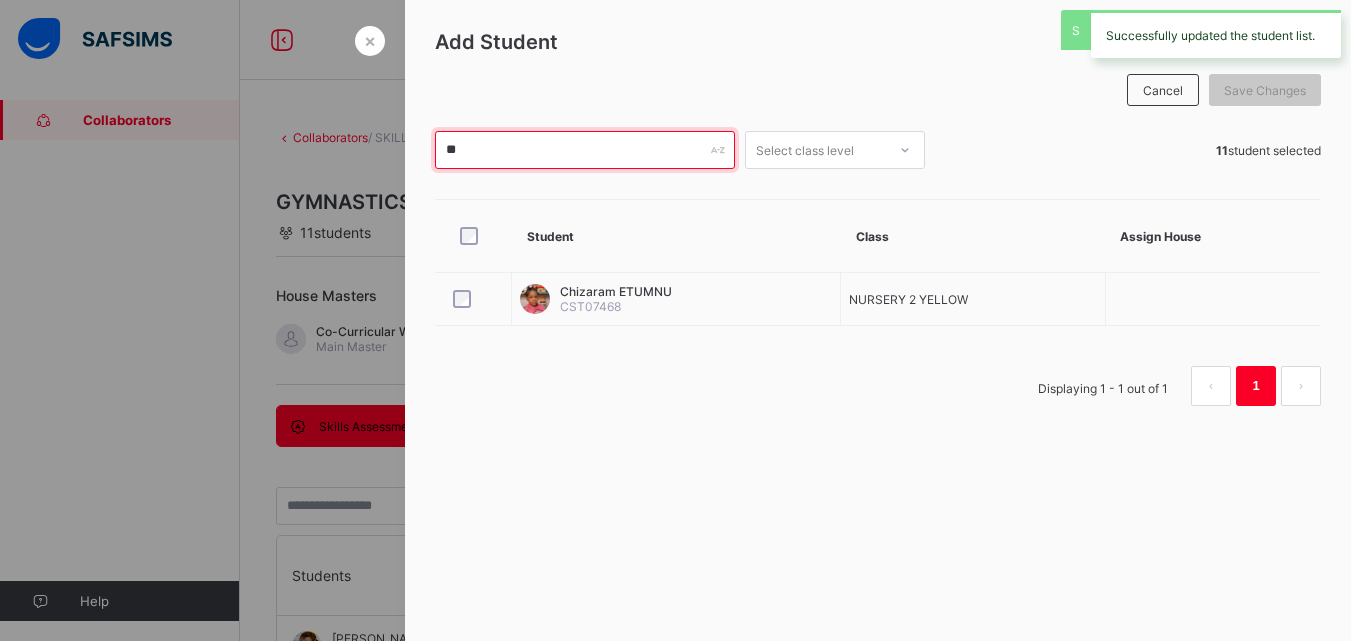 type on "*" 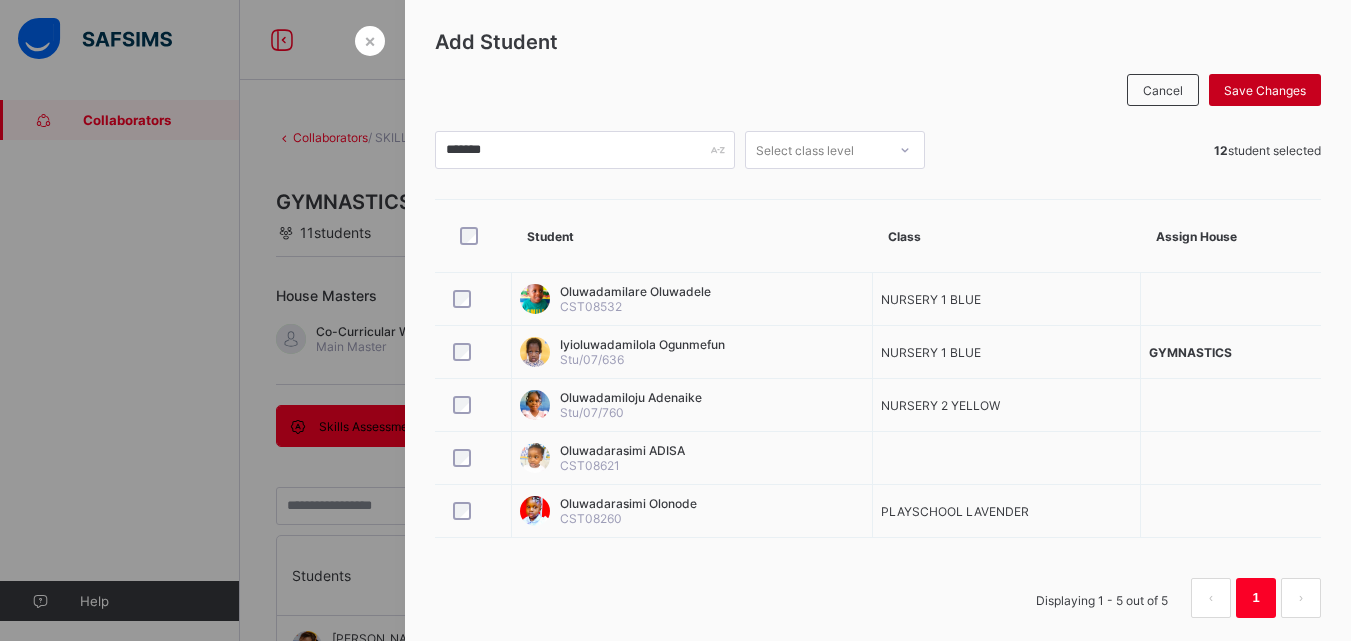 click on "Save Changes" at bounding box center [1265, 90] 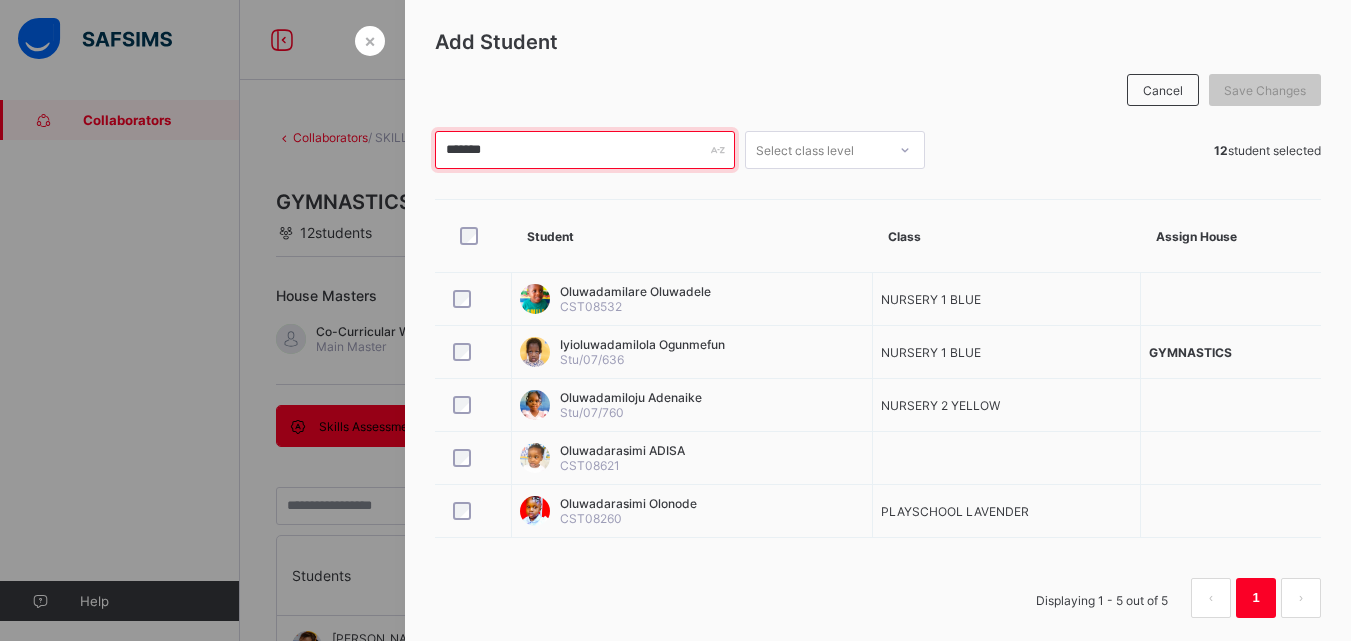 click on "*******" at bounding box center (585, 150) 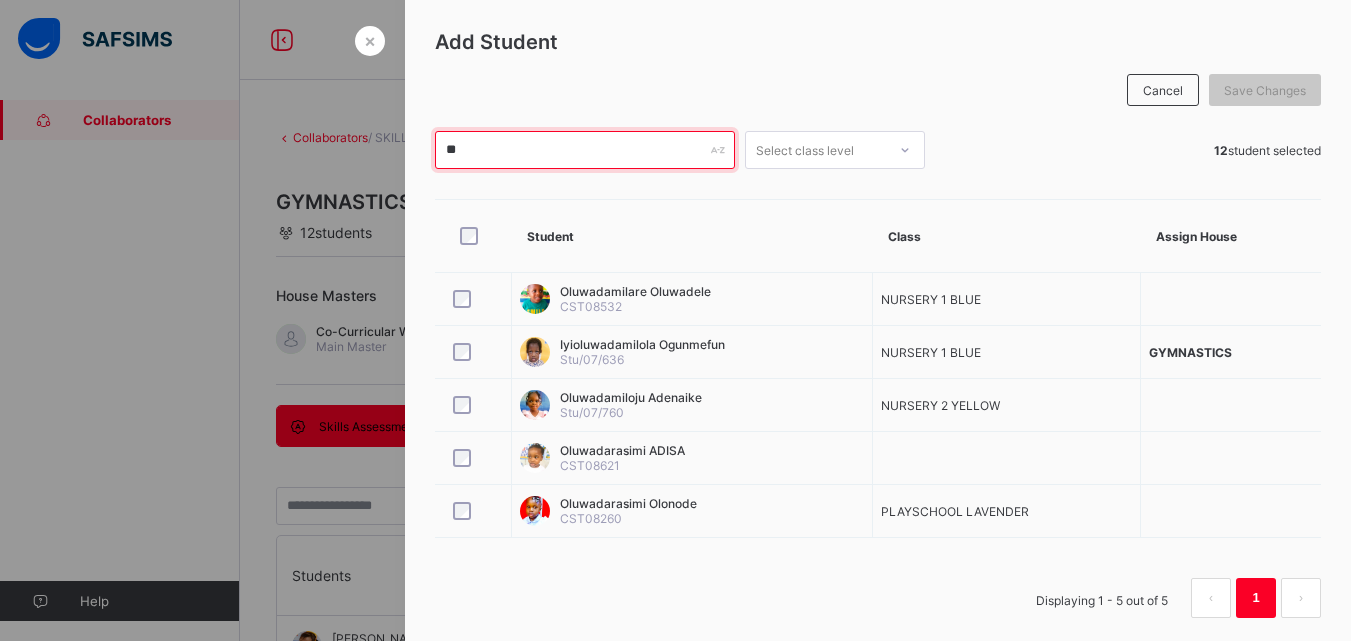 type on "*" 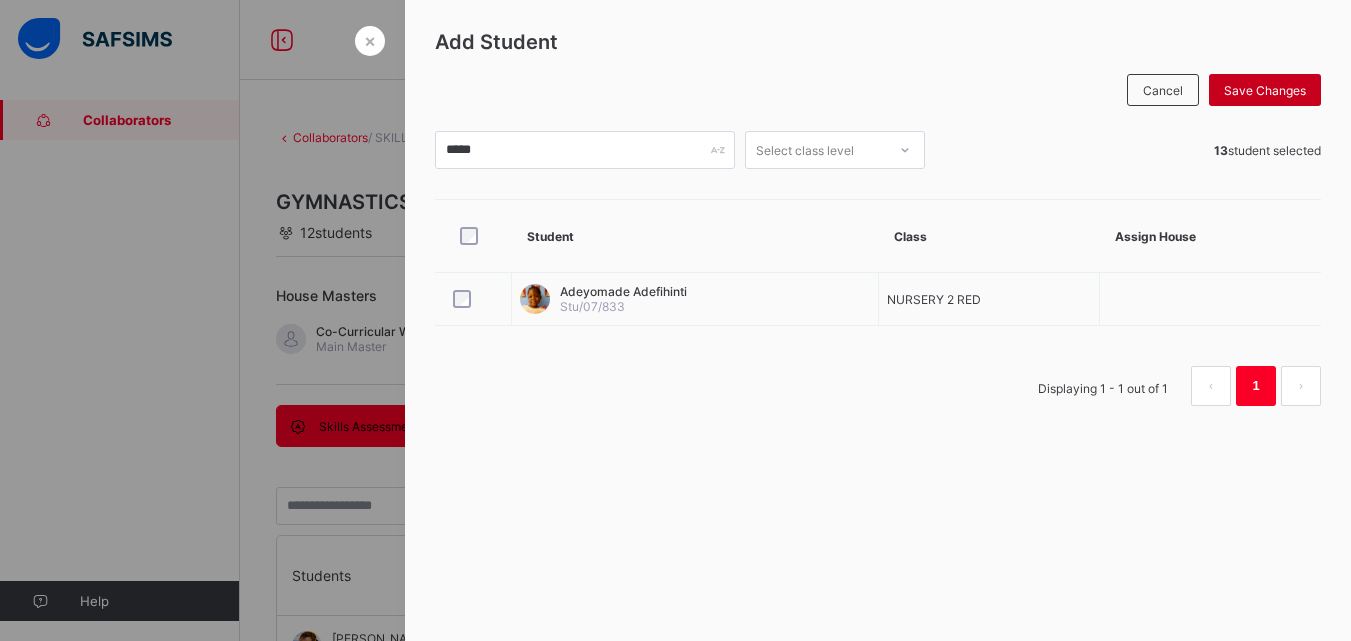 click on "Save Changes" at bounding box center [1265, 90] 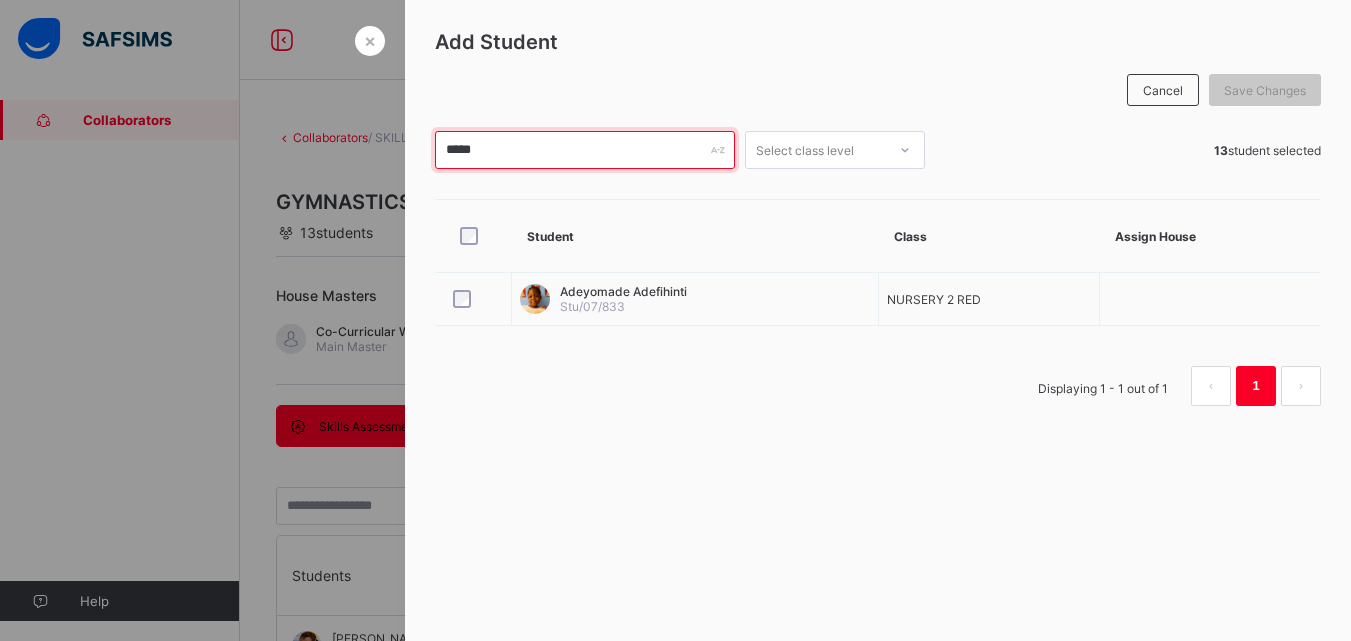 click on "*****" at bounding box center (585, 150) 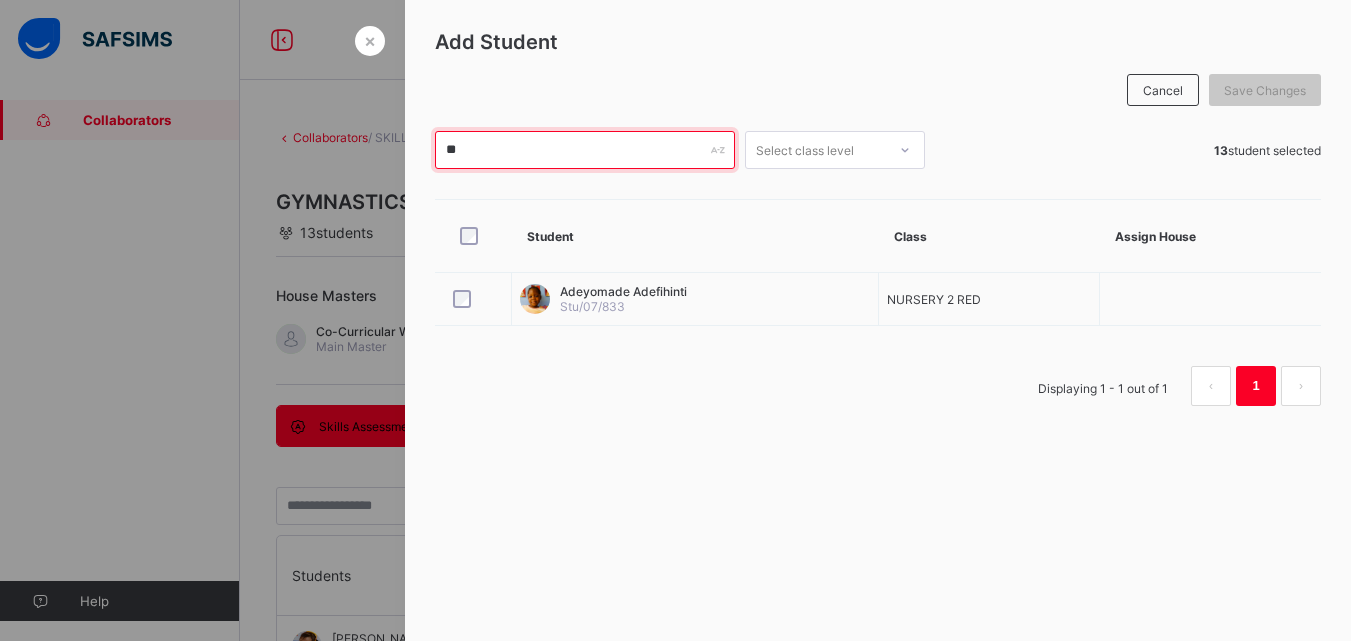 type on "*" 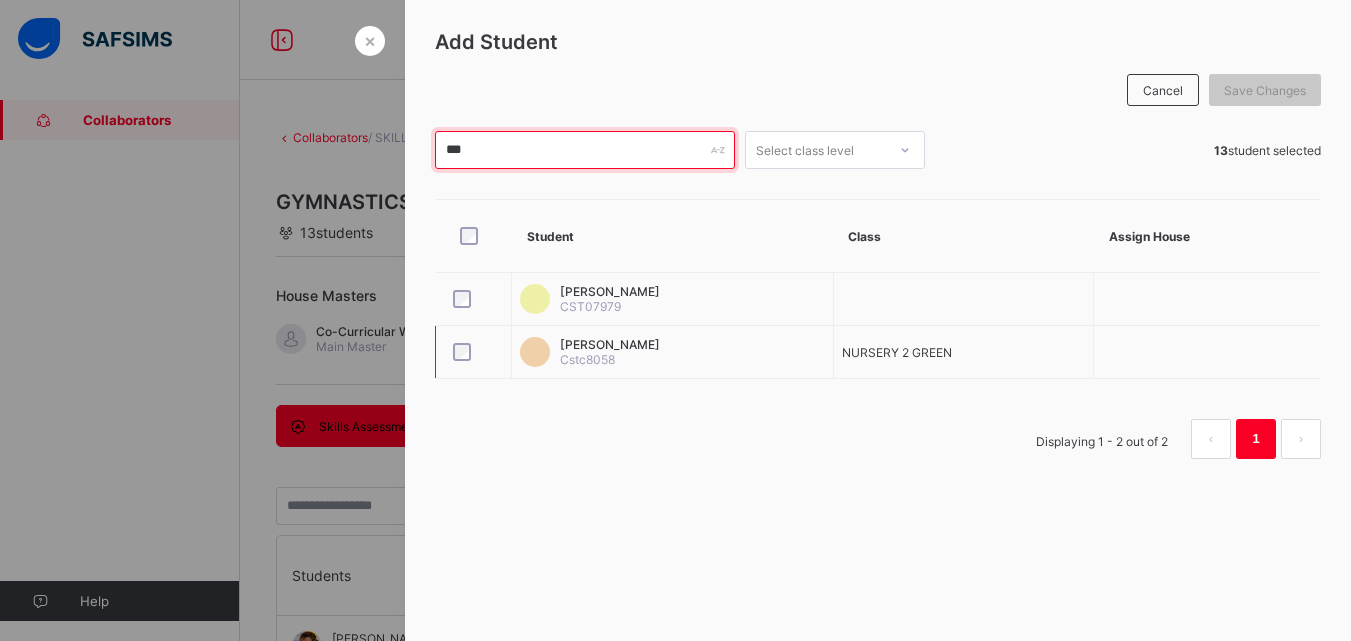 type on "***" 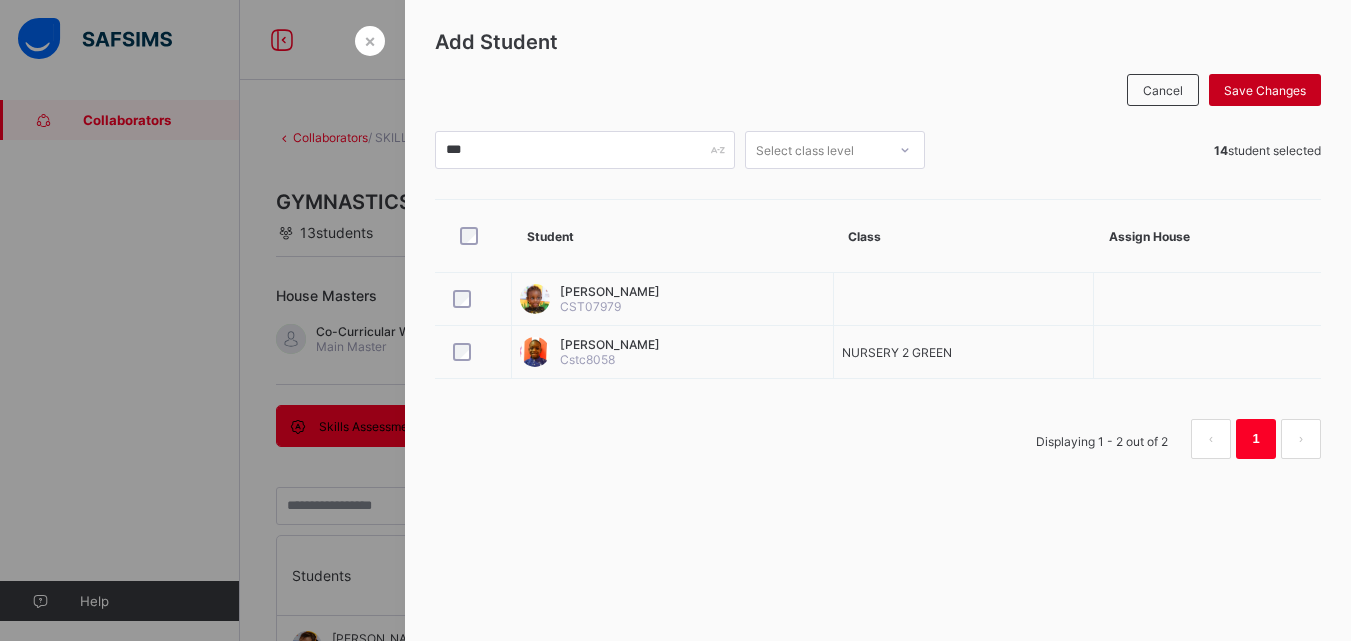 click on "Save Changes" at bounding box center [1265, 90] 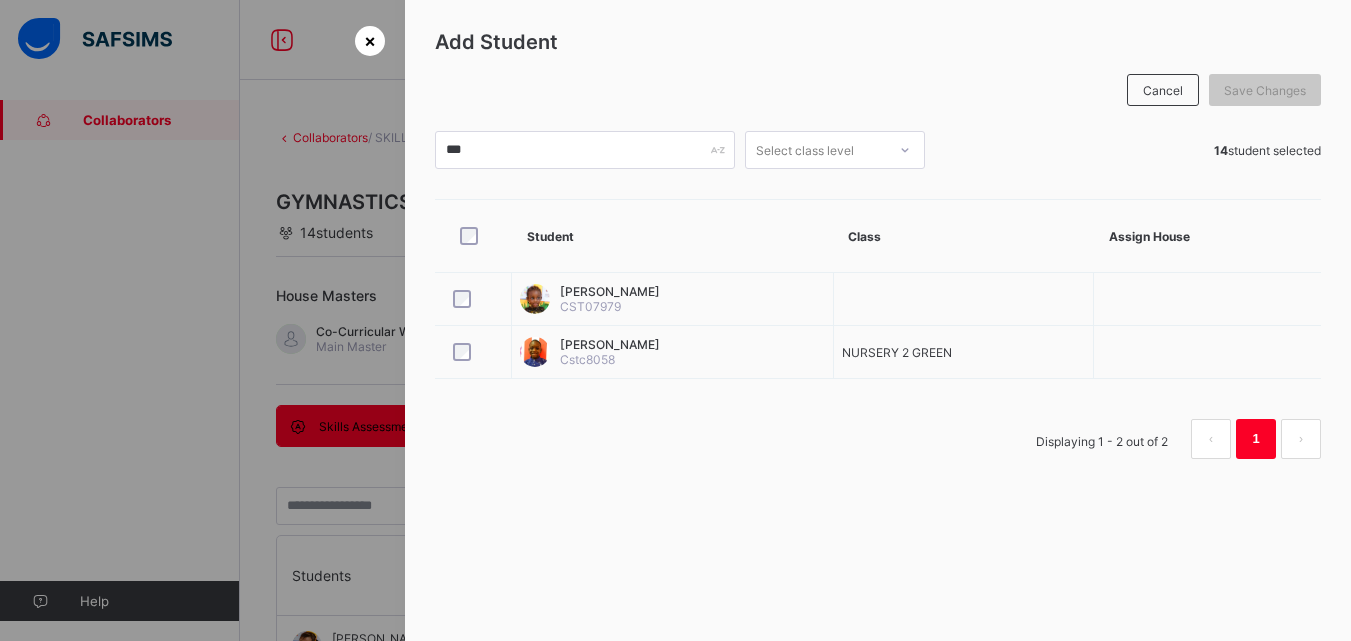click on "×" at bounding box center (370, 40) 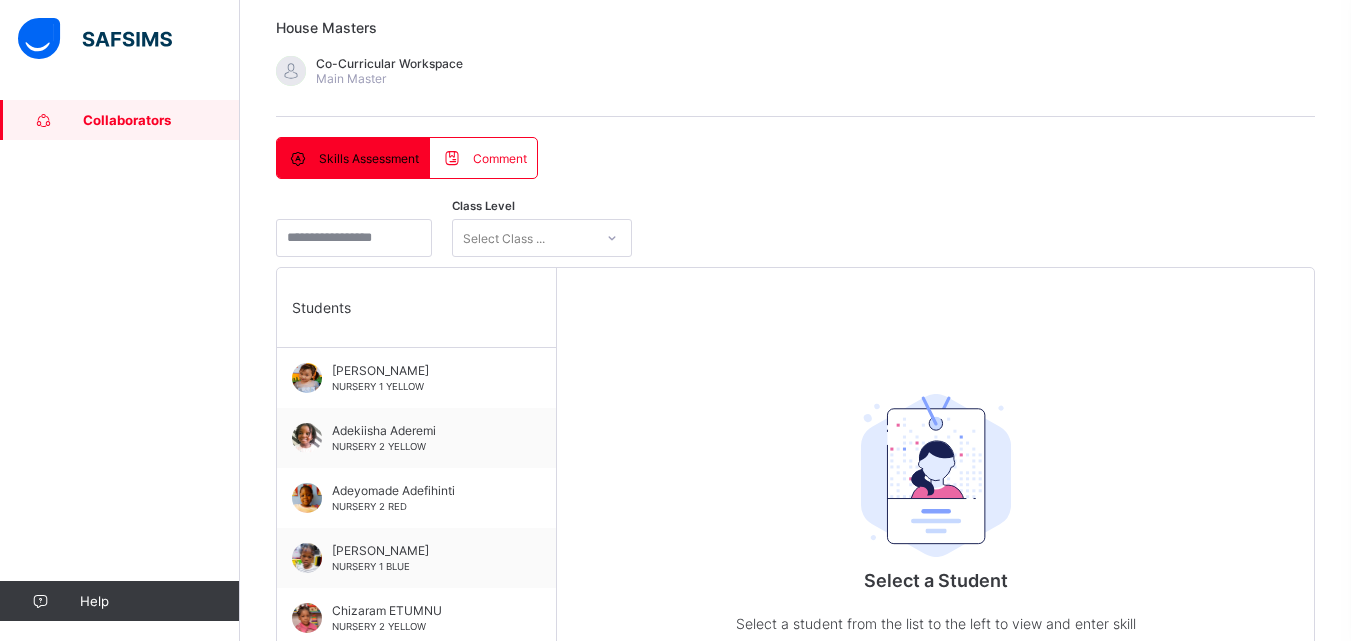 scroll, scrollTop: 274, scrollLeft: 0, axis: vertical 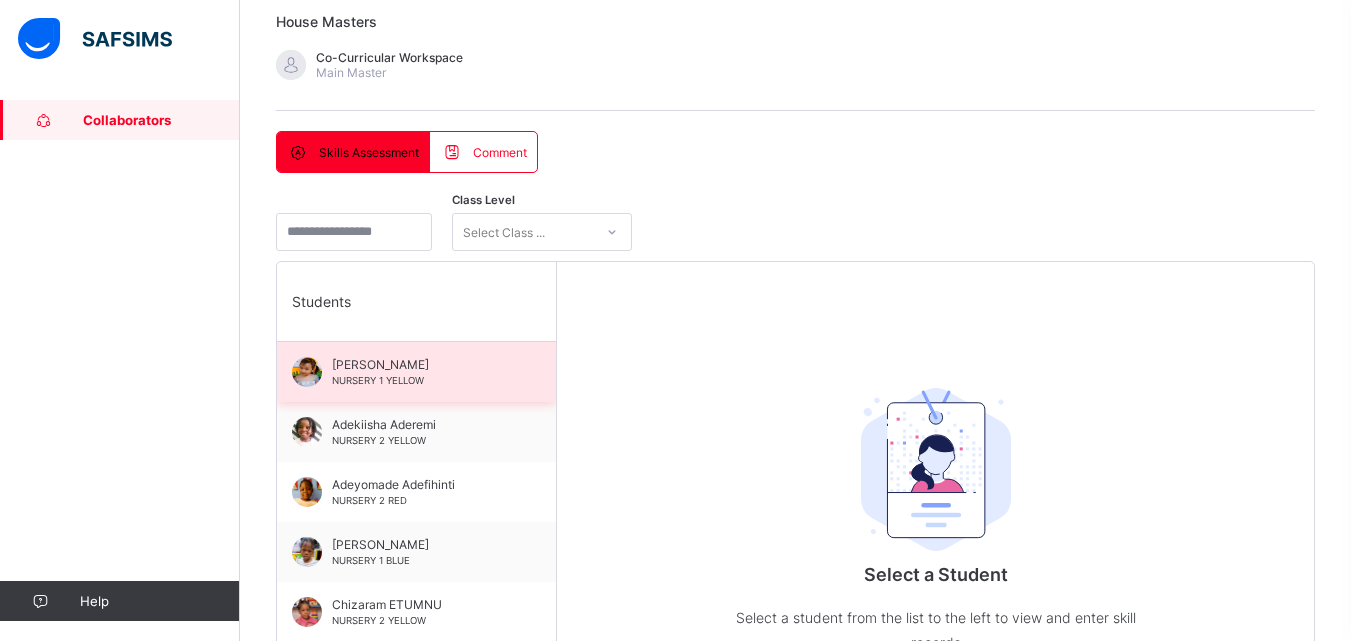 click on "[PERSON_NAME]" at bounding box center (421, 364) 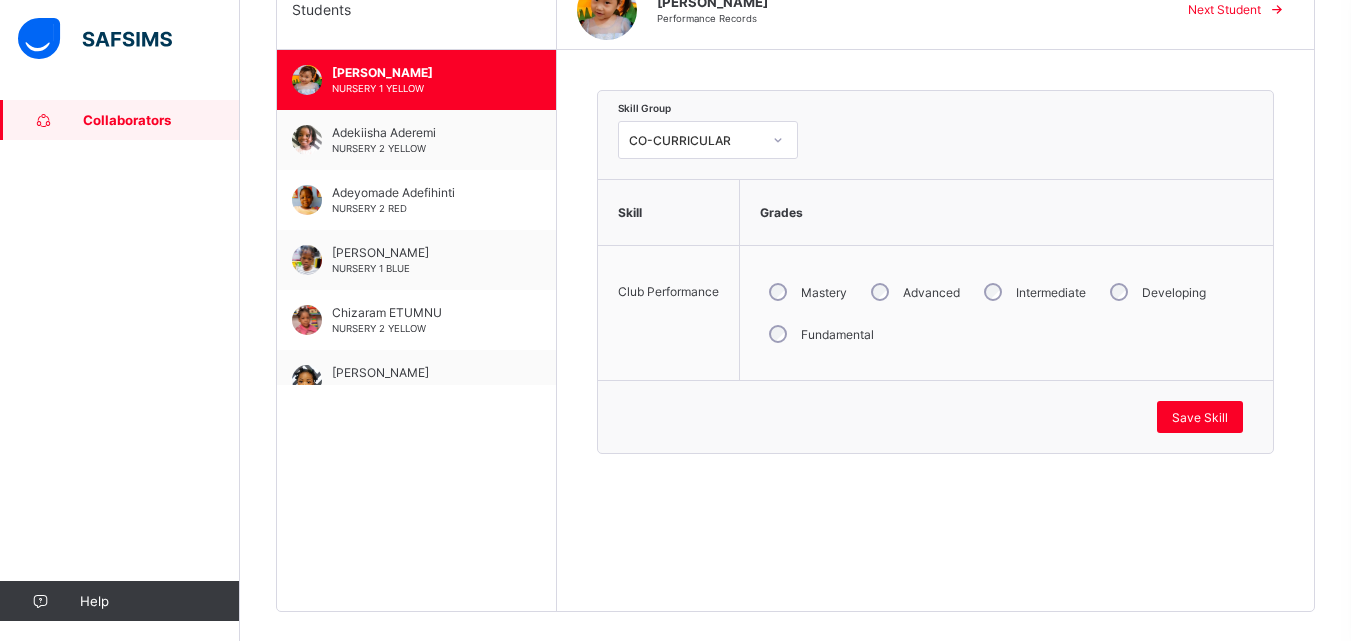 scroll, scrollTop: 585, scrollLeft: 0, axis: vertical 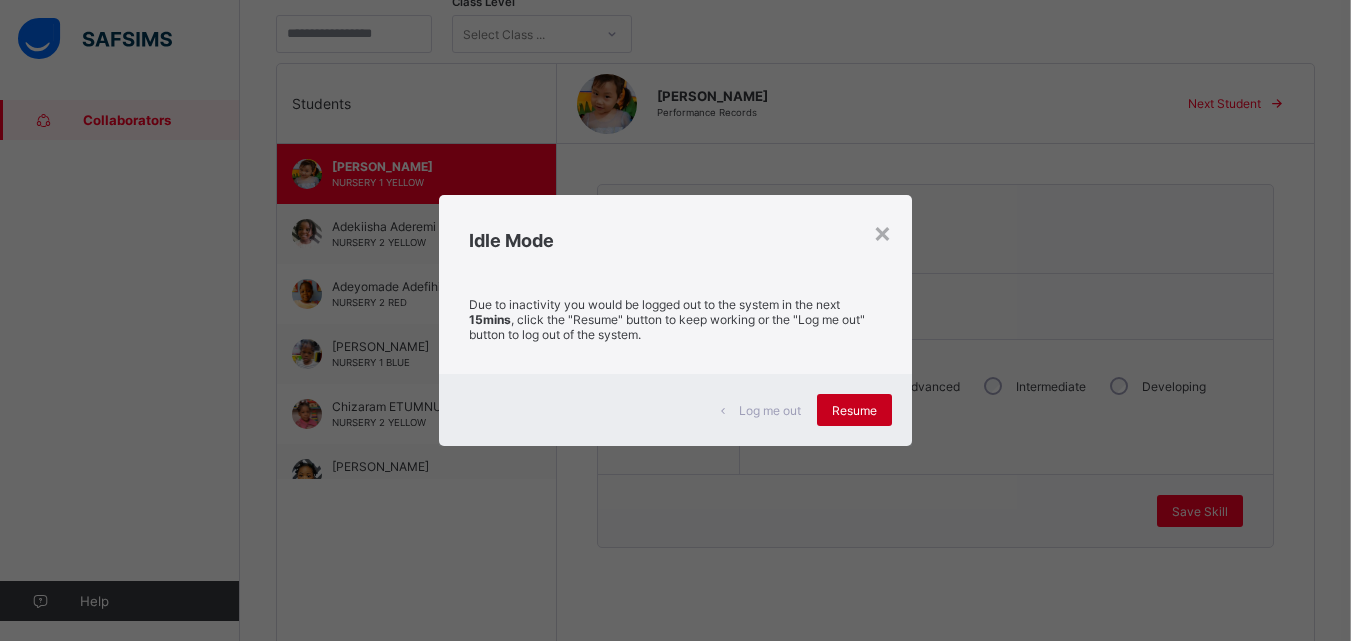 drag, startPoint x: 1365, startPoint y: 319, endPoint x: 858, endPoint y: 420, distance: 516.9623 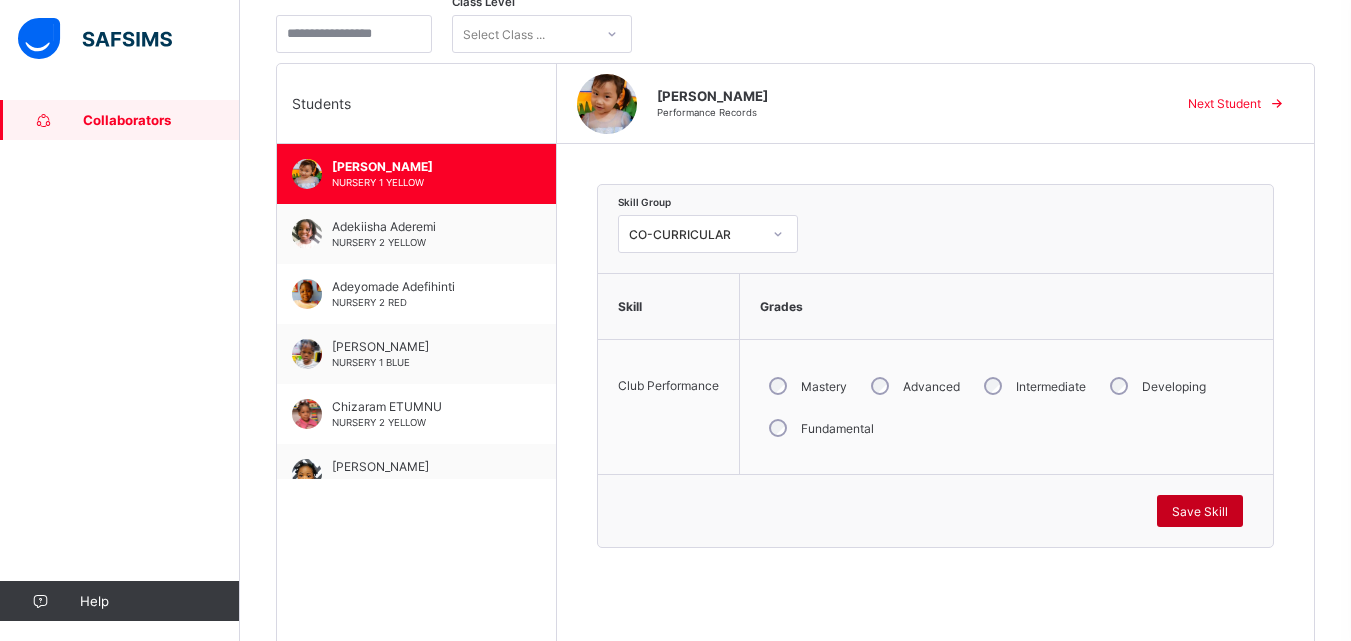 click on "Save Skill" at bounding box center (1200, 511) 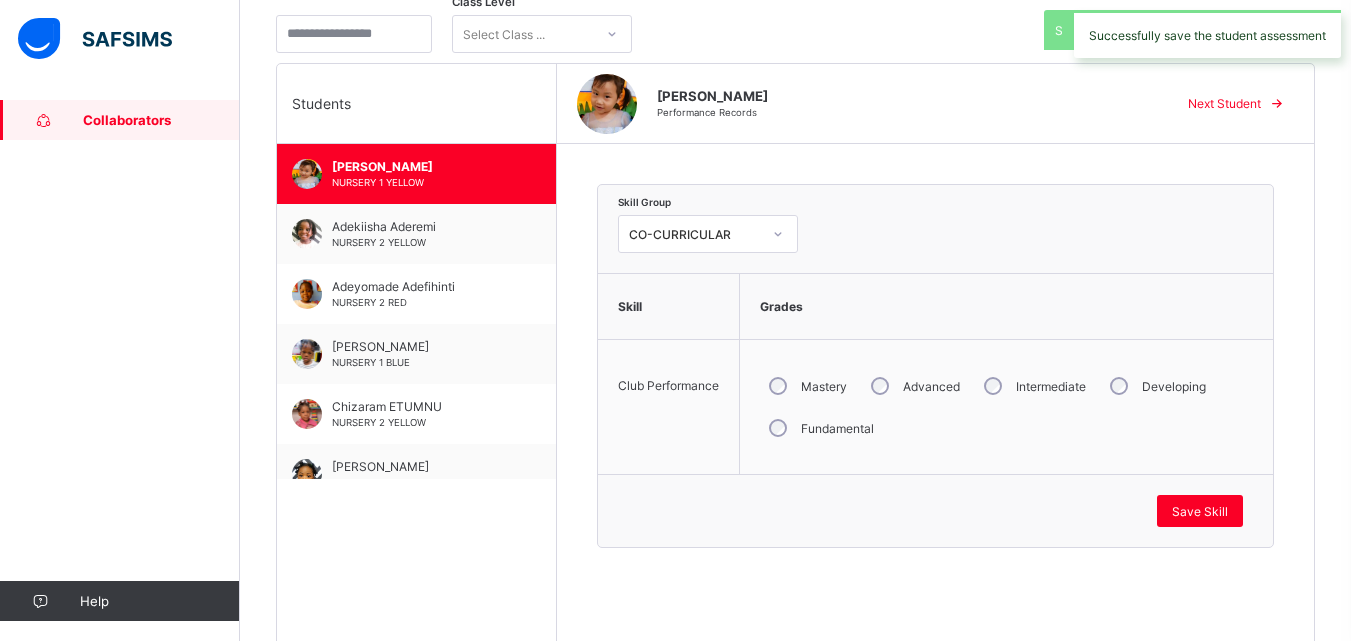 click on "Next Student" at bounding box center (1224, 103) 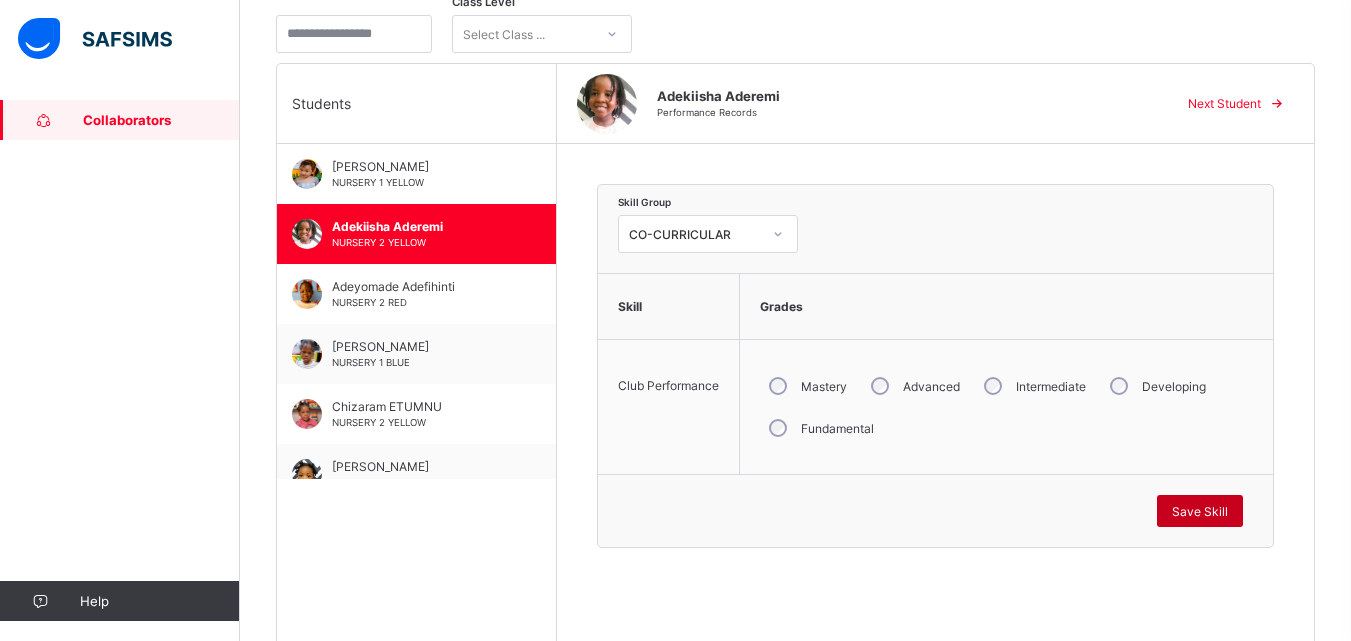 click on "Save Skill" at bounding box center [1200, 511] 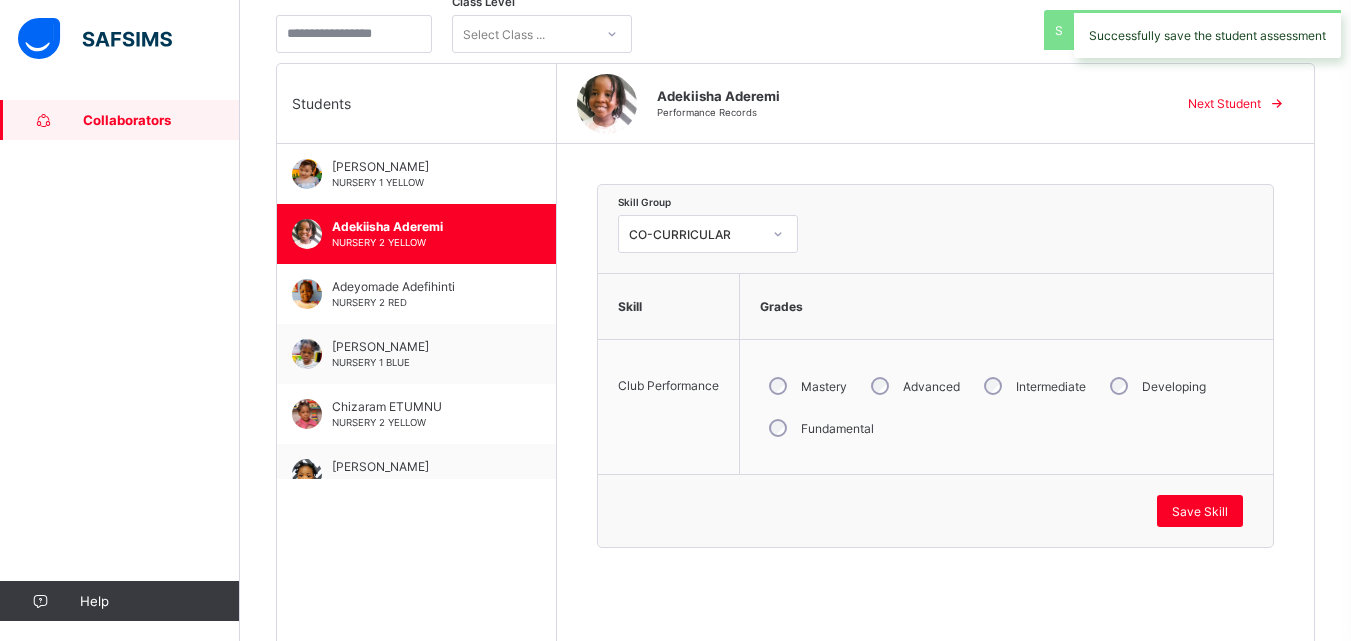 click on "Next Student" at bounding box center [1224, 103] 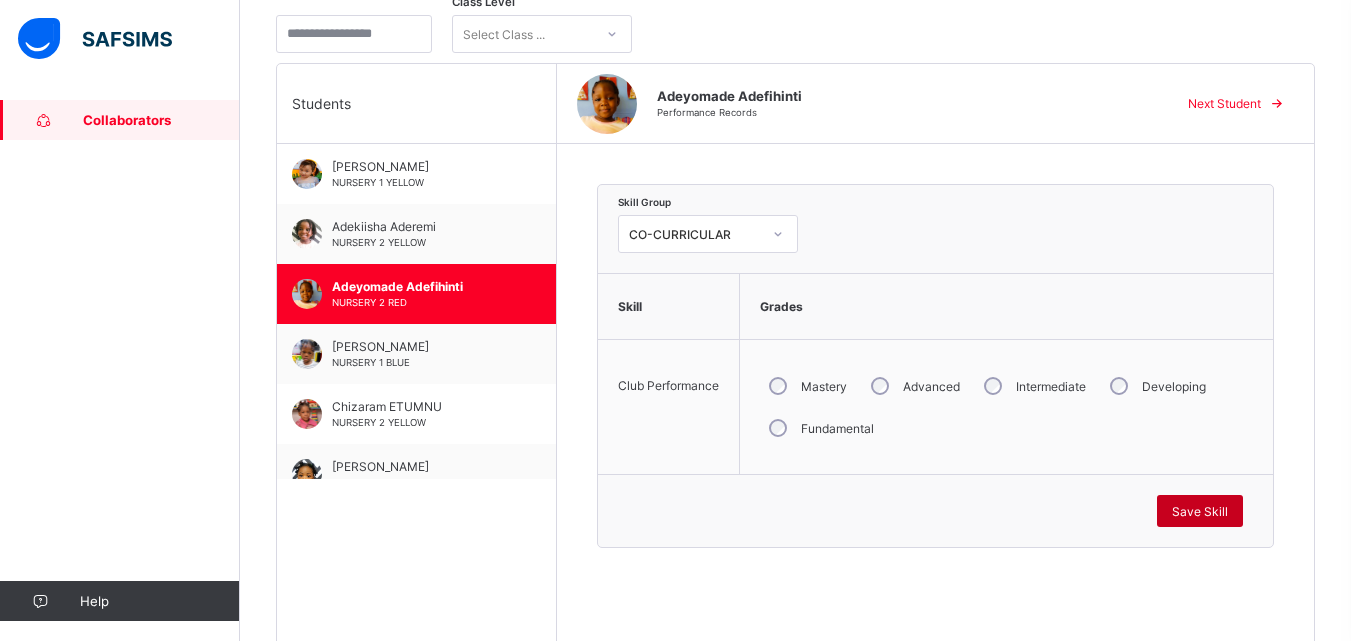 click on "Save Skill" at bounding box center [1200, 511] 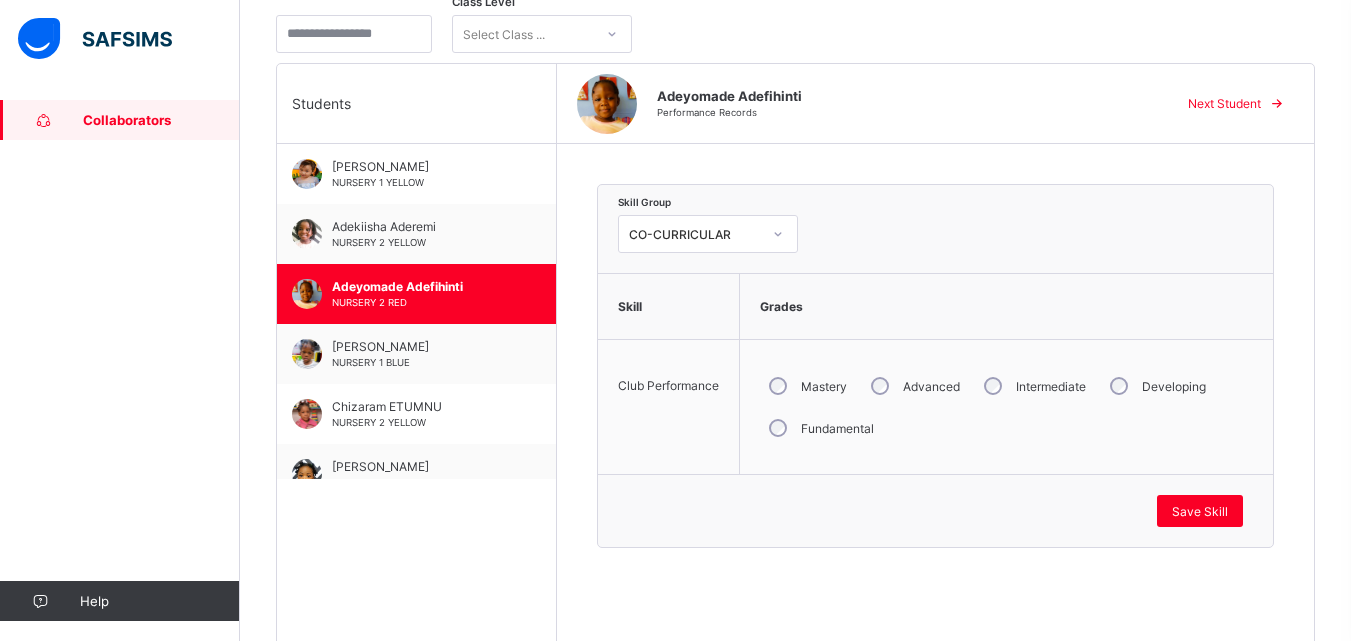 click on "Next Student" at bounding box center [1224, 103] 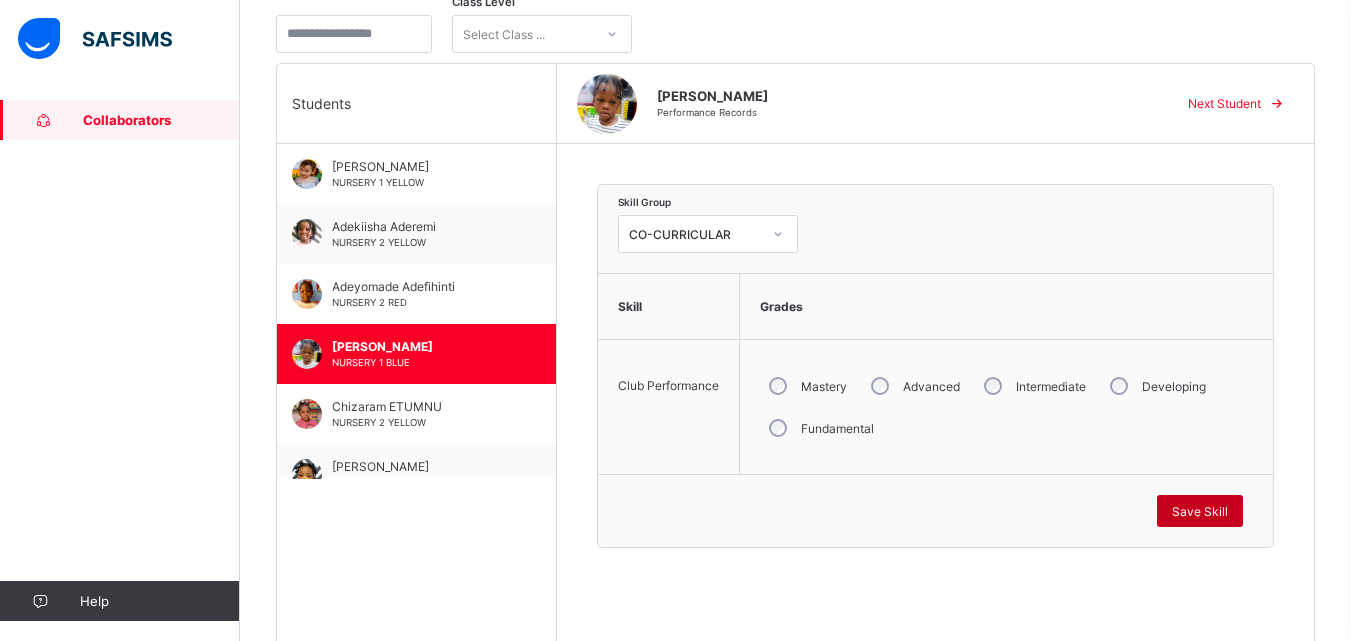 click on "Save Skill" at bounding box center [1200, 511] 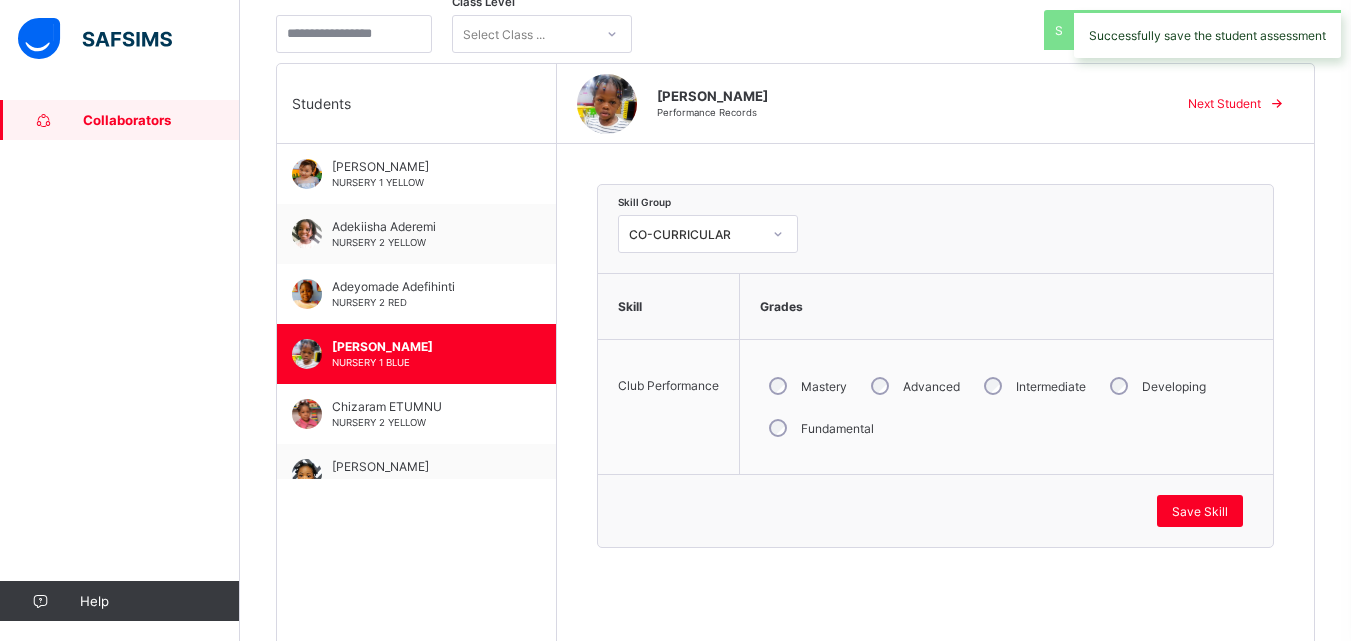 click on "Next Student" at bounding box center [1224, 103] 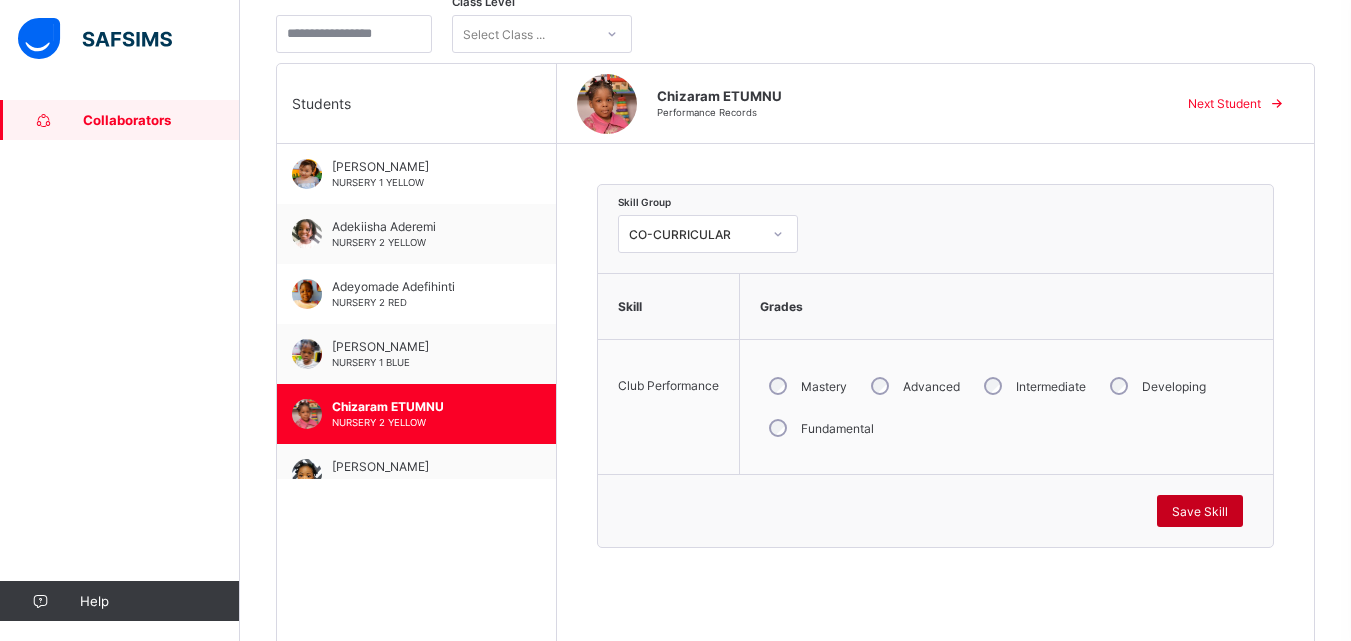 click on "Save Skill" at bounding box center [1200, 511] 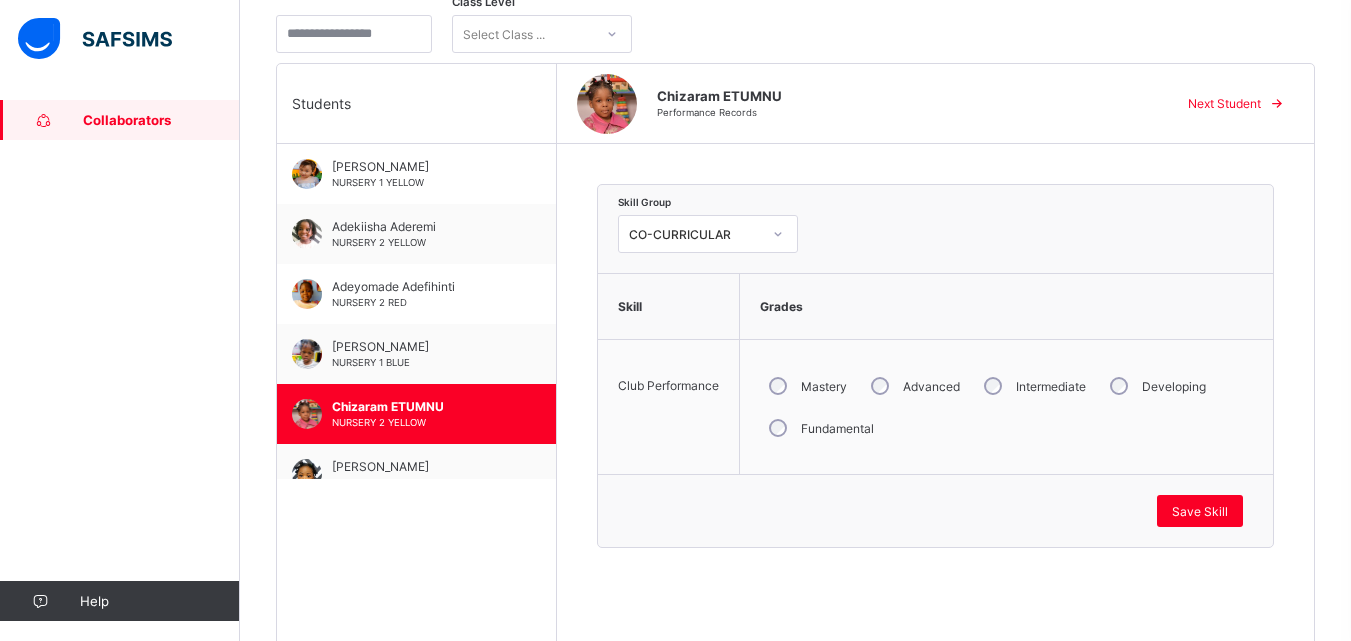 click on "Next Student" at bounding box center [1224, 103] 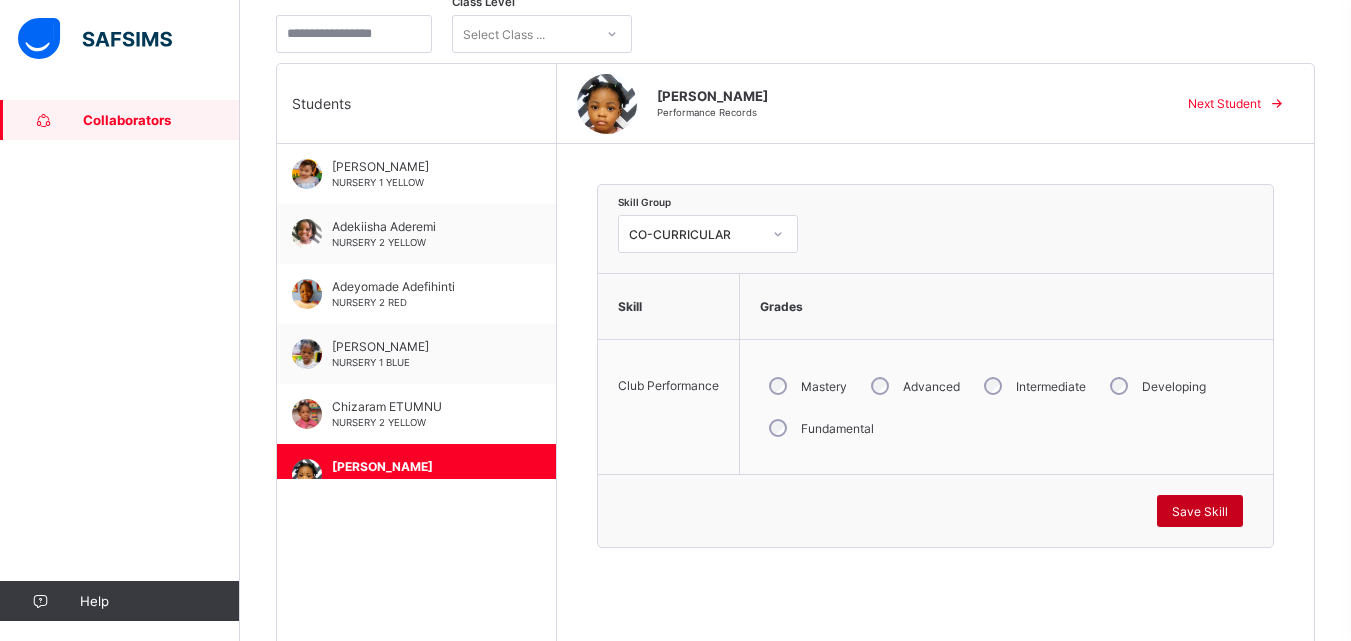 click on "Save Skill" at bounding box center (1200, 511) 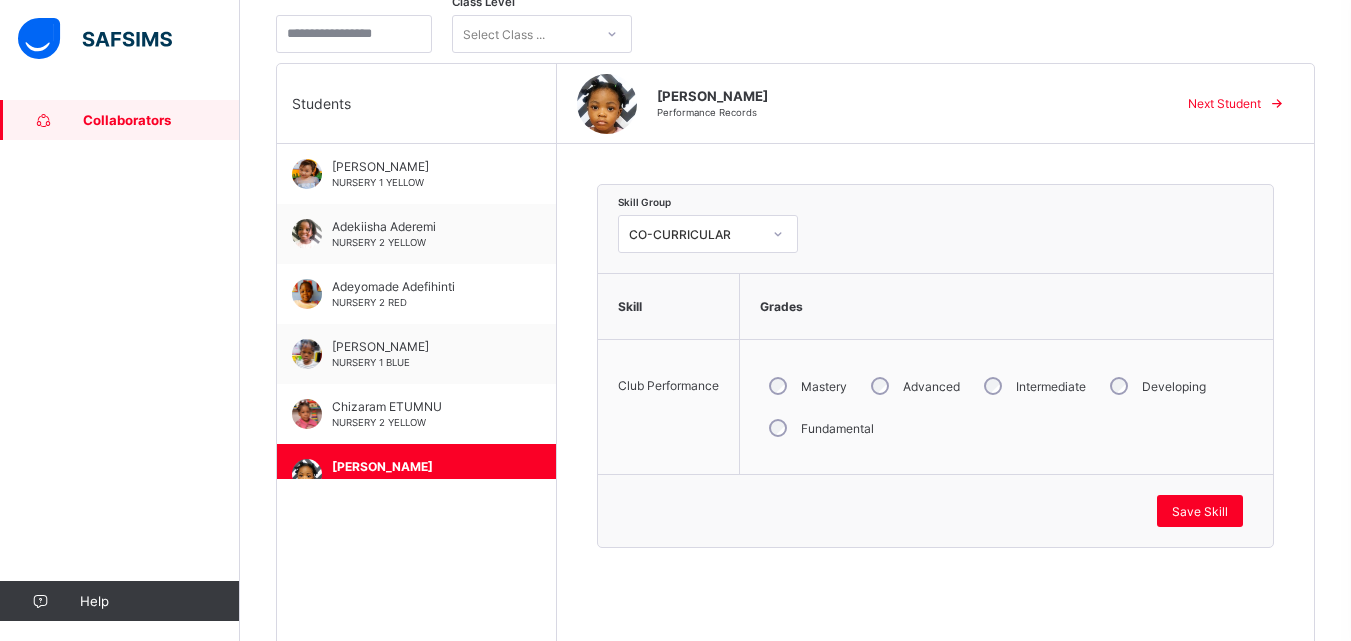 click on "Next Student" at bounding box center (1224, 103) 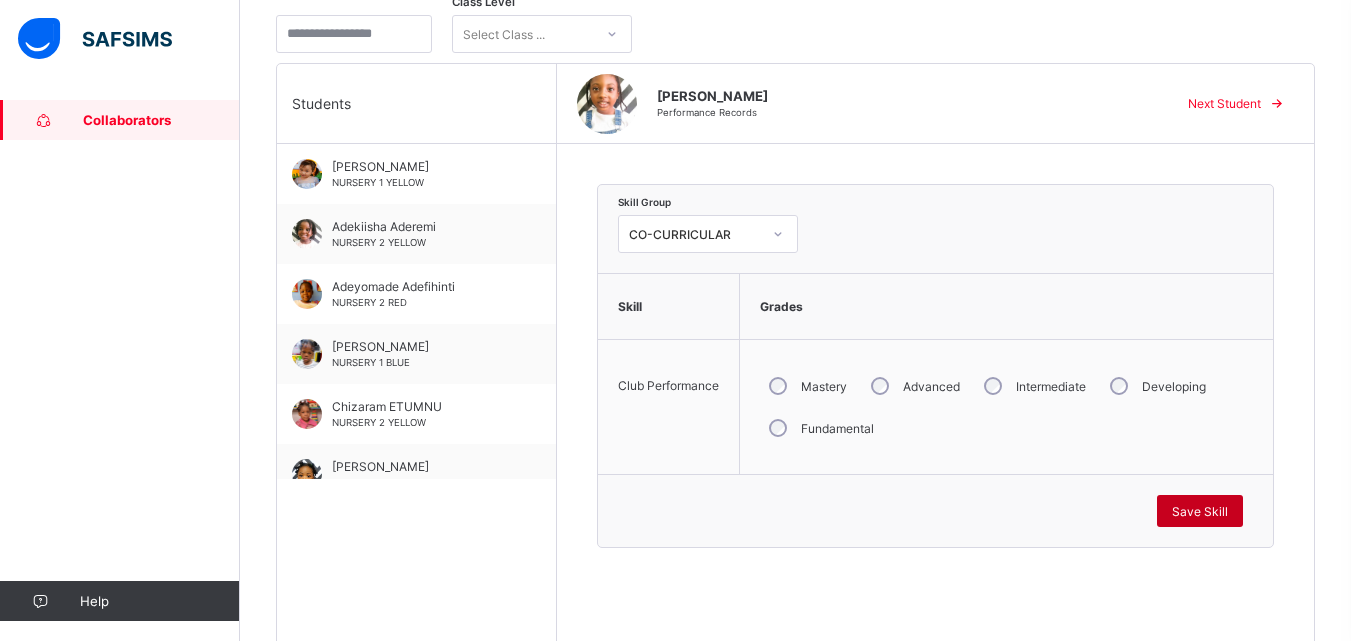 click on "Save Skill" at bounding box center (1200, 511) 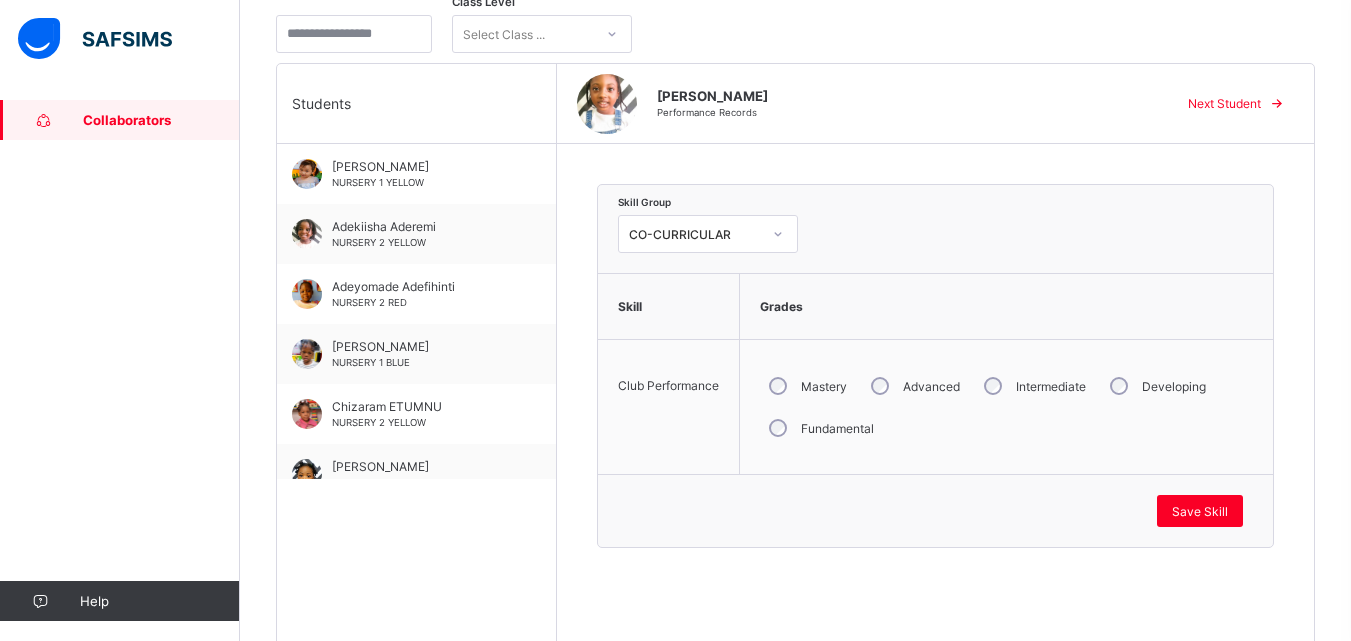 click on "Next Student" at bounding box center (1224, 103) 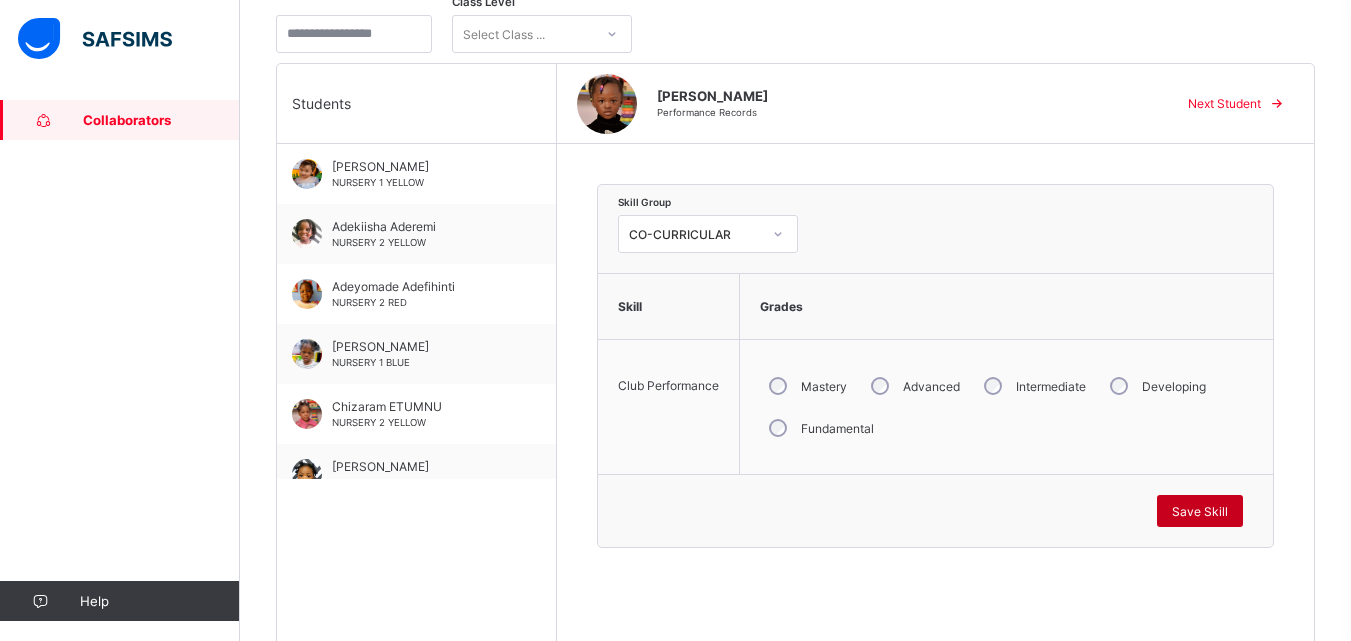 click on "Save Skill" at bounding box center (1200, 511) 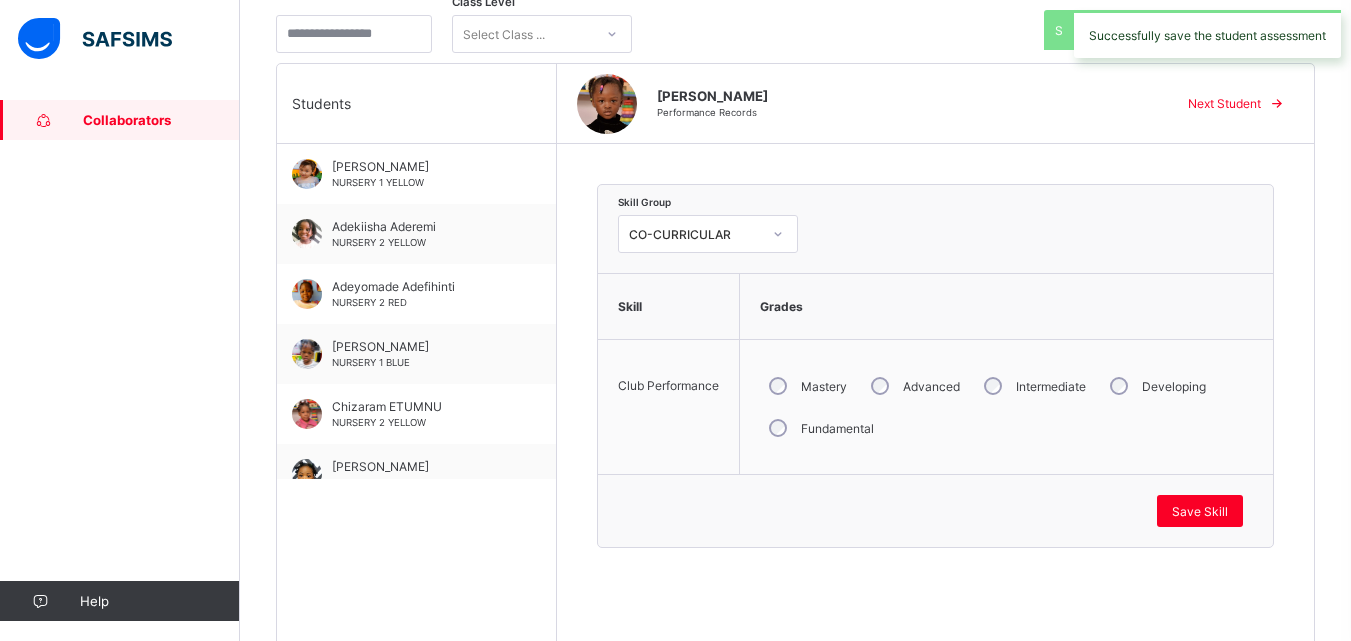 click on "Next Student" at bounding box center (1224, 103) 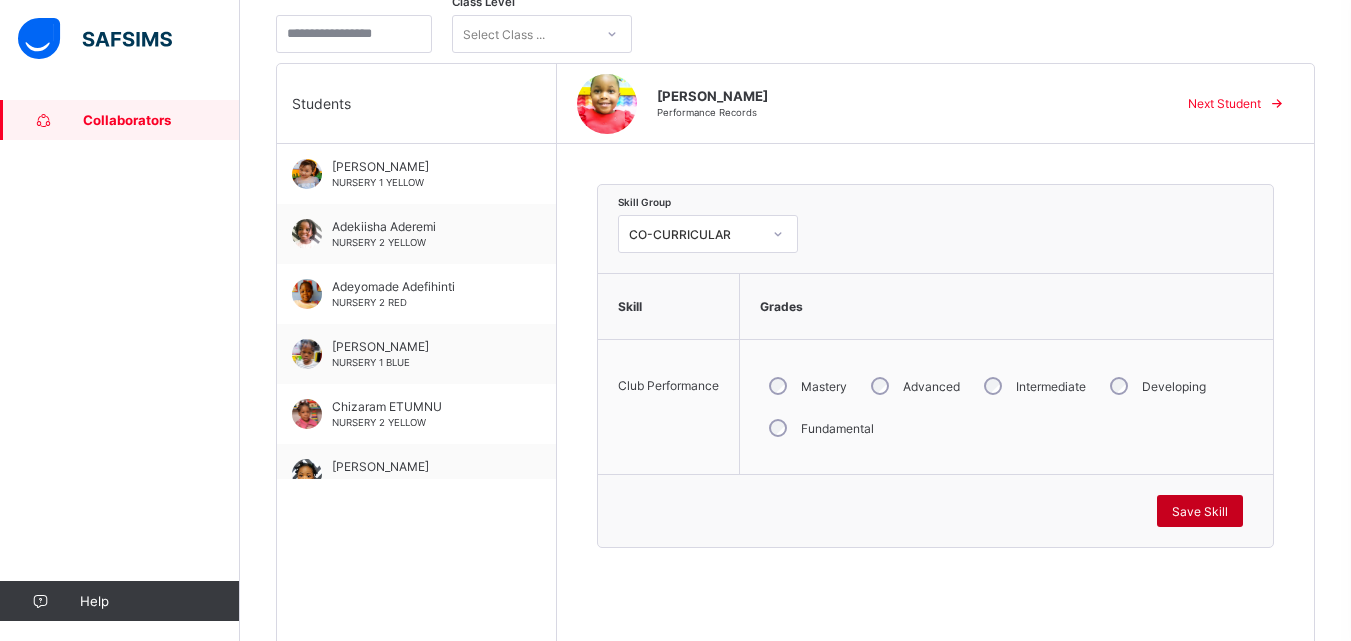 click on "Save Skill" at bounding box center [1200, 511] 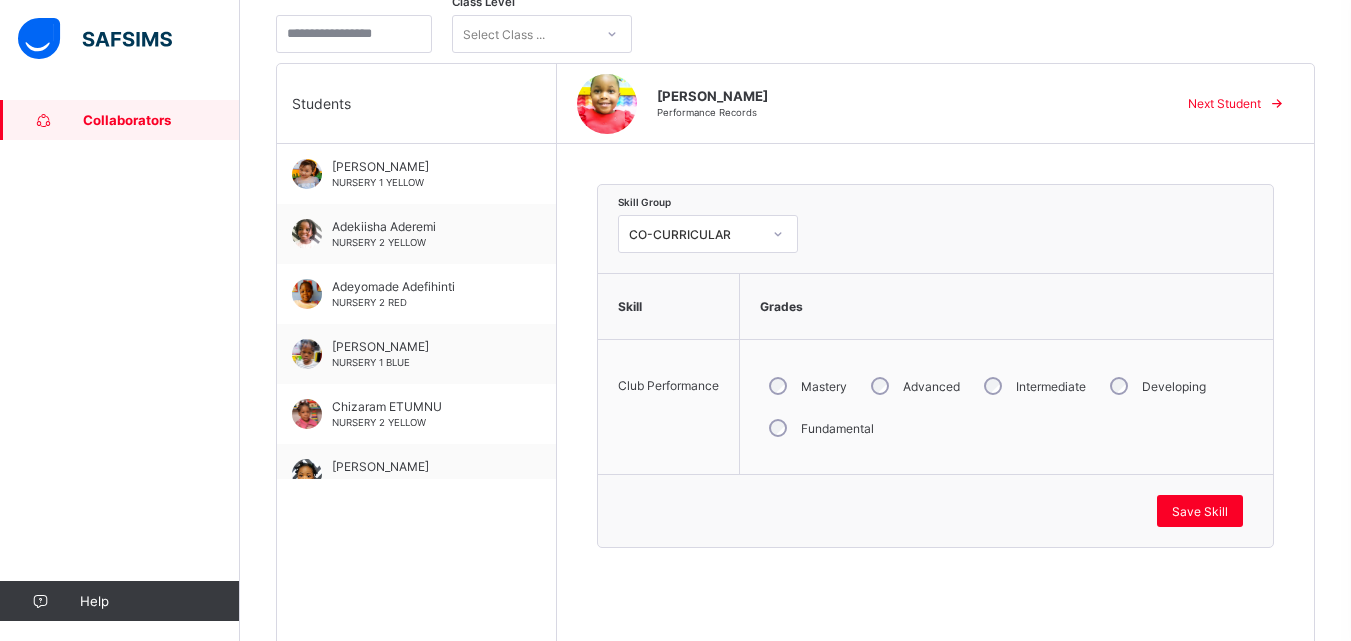 click on "Next Student" at bounding box center (1224, 103) 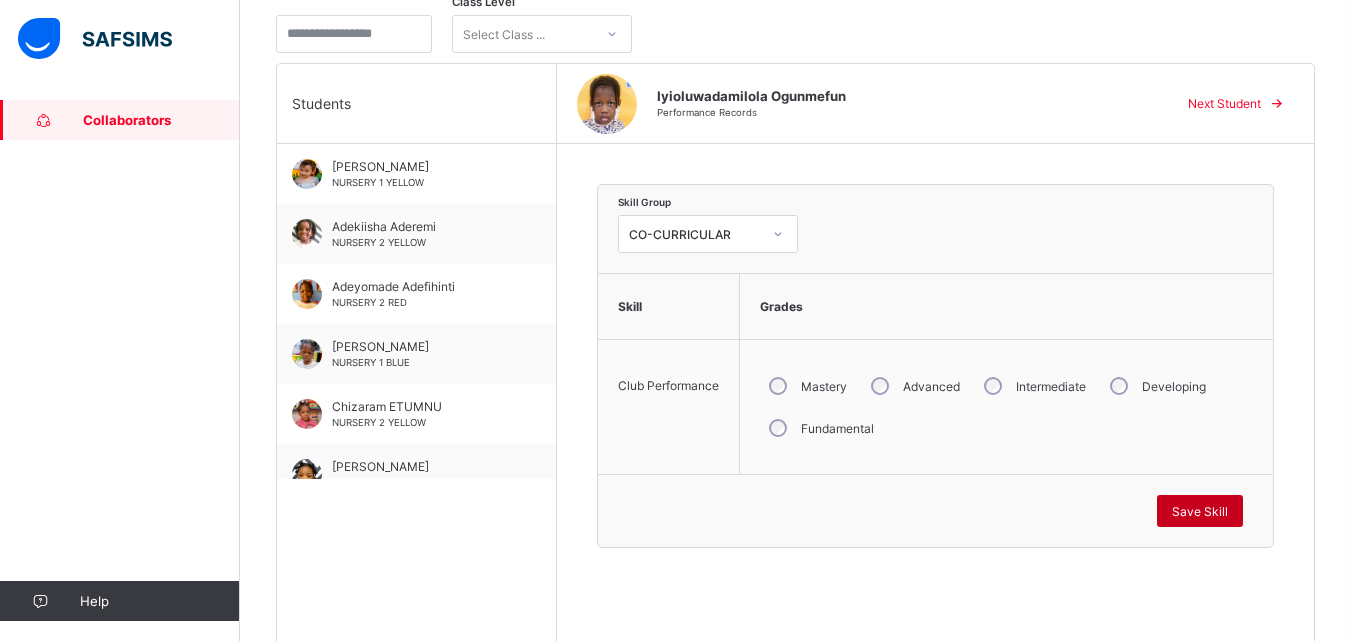 click on "Save Skill" at bounding box center (1200, 511) 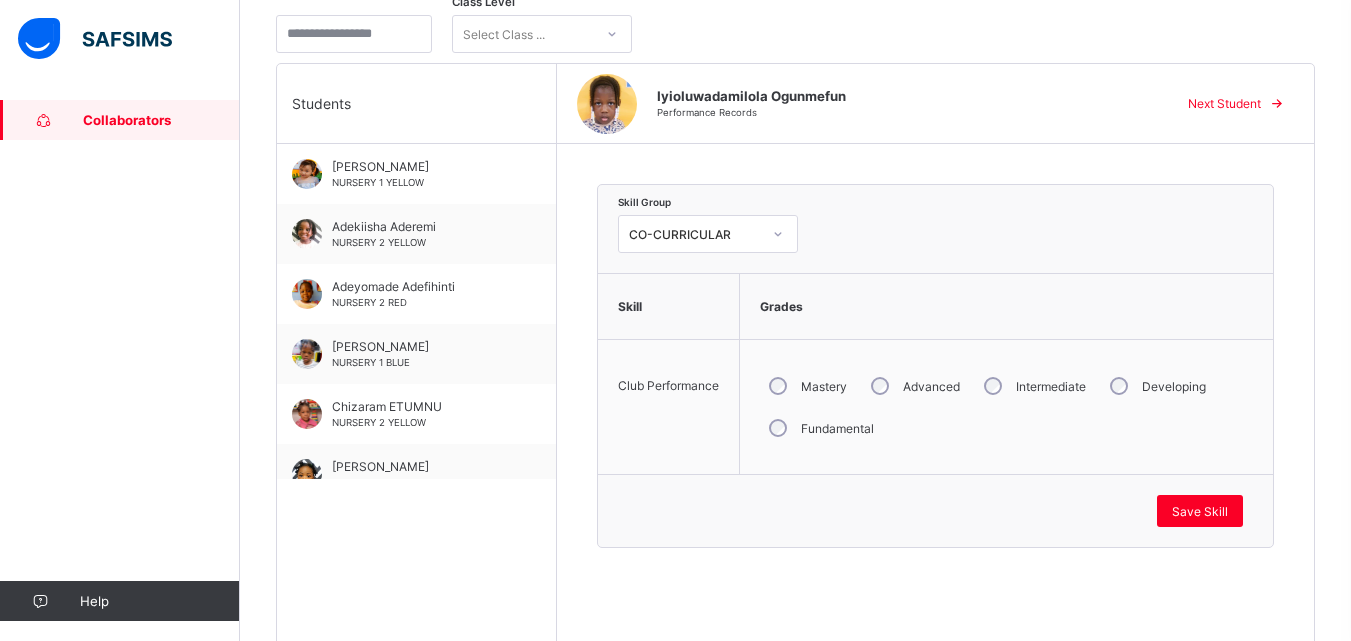 click on "Next Student" at bounding box center (1224, 103) 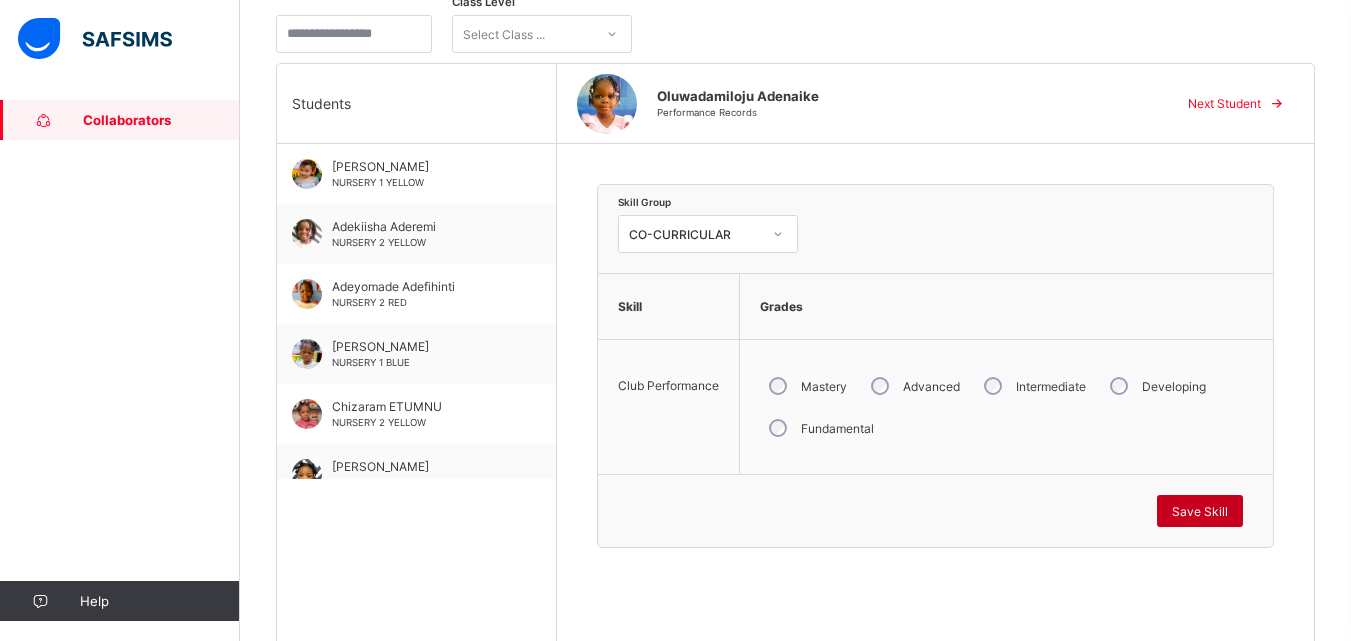 click on "Save Skill" at bounding box center (1200, 511) 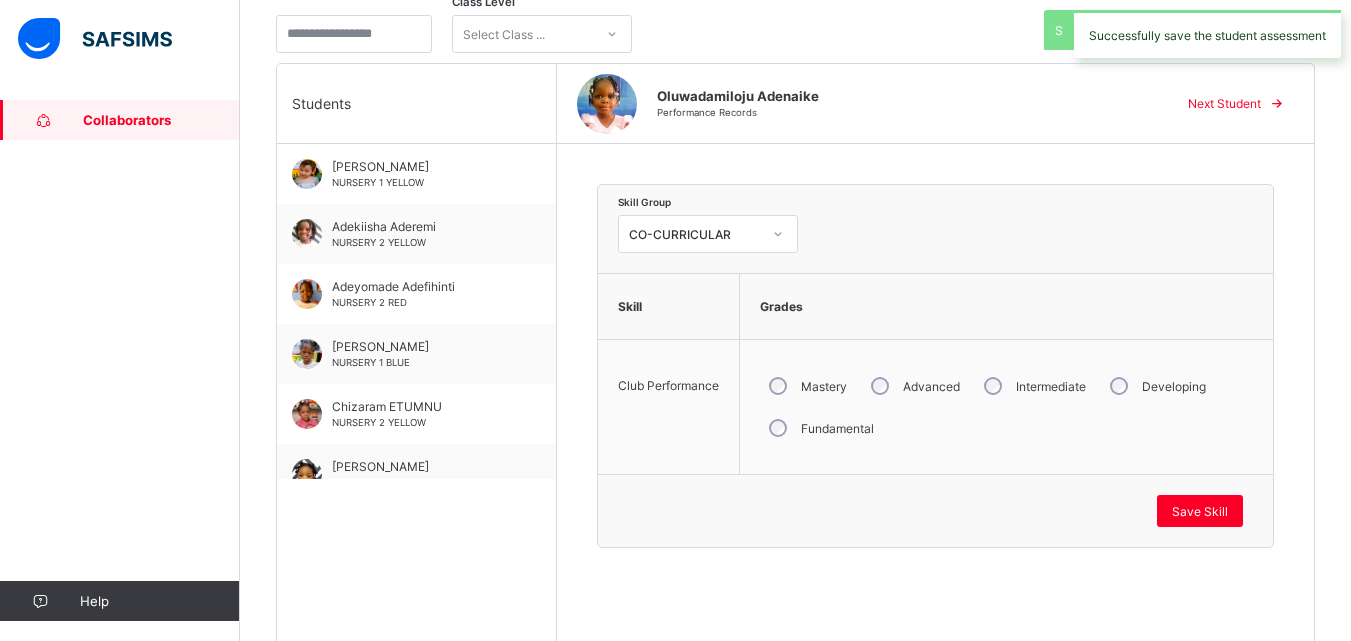click on "Next Student" at bounding box center (1224, 103) 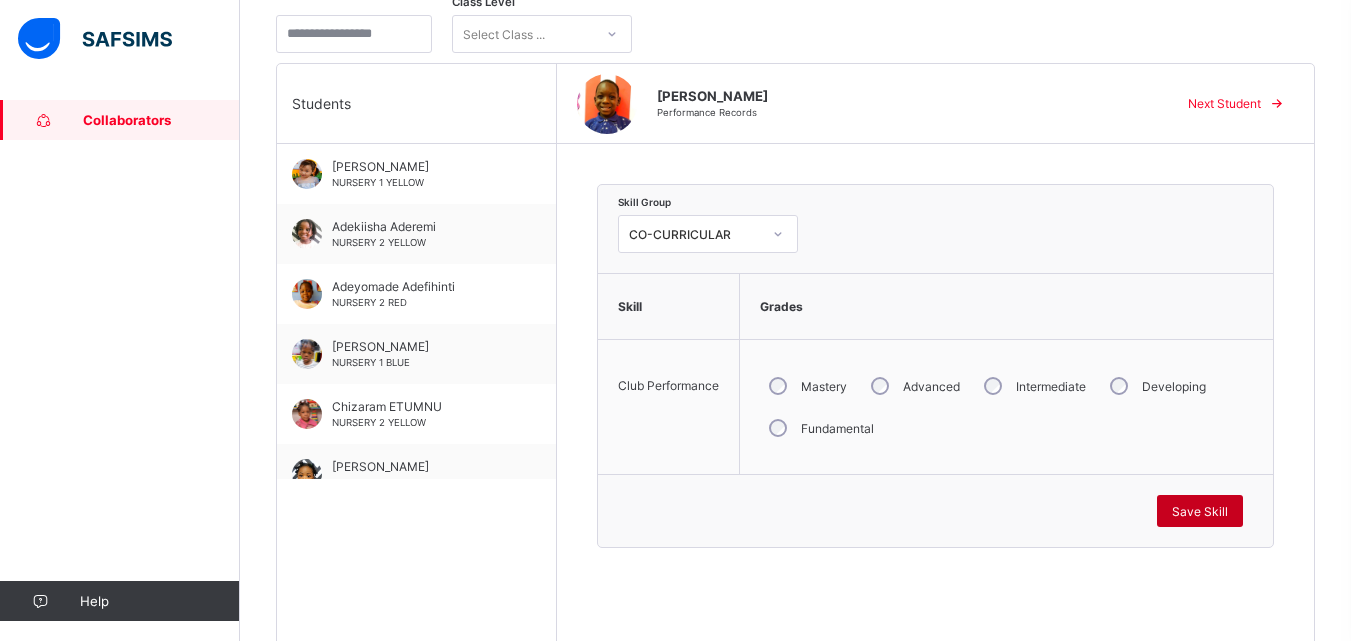 click on "Save Skill" at bounding box center [1200, 511] 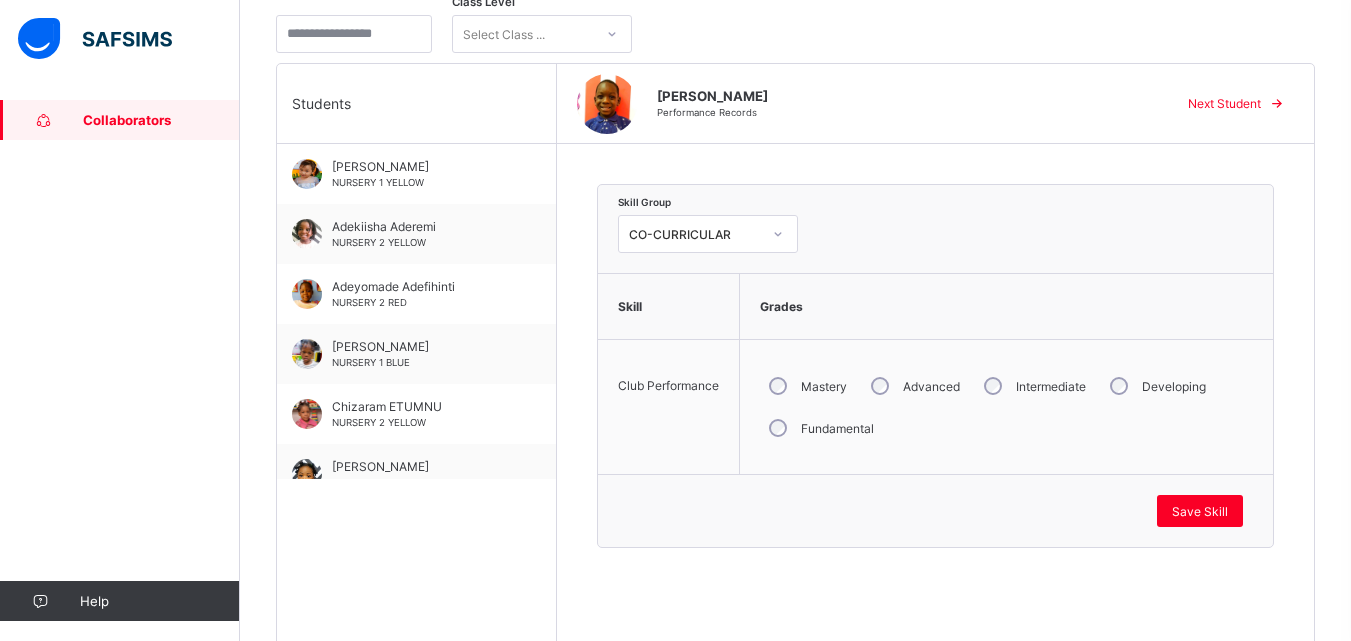 click on "Next Student" at bounding box center [1224, 103] 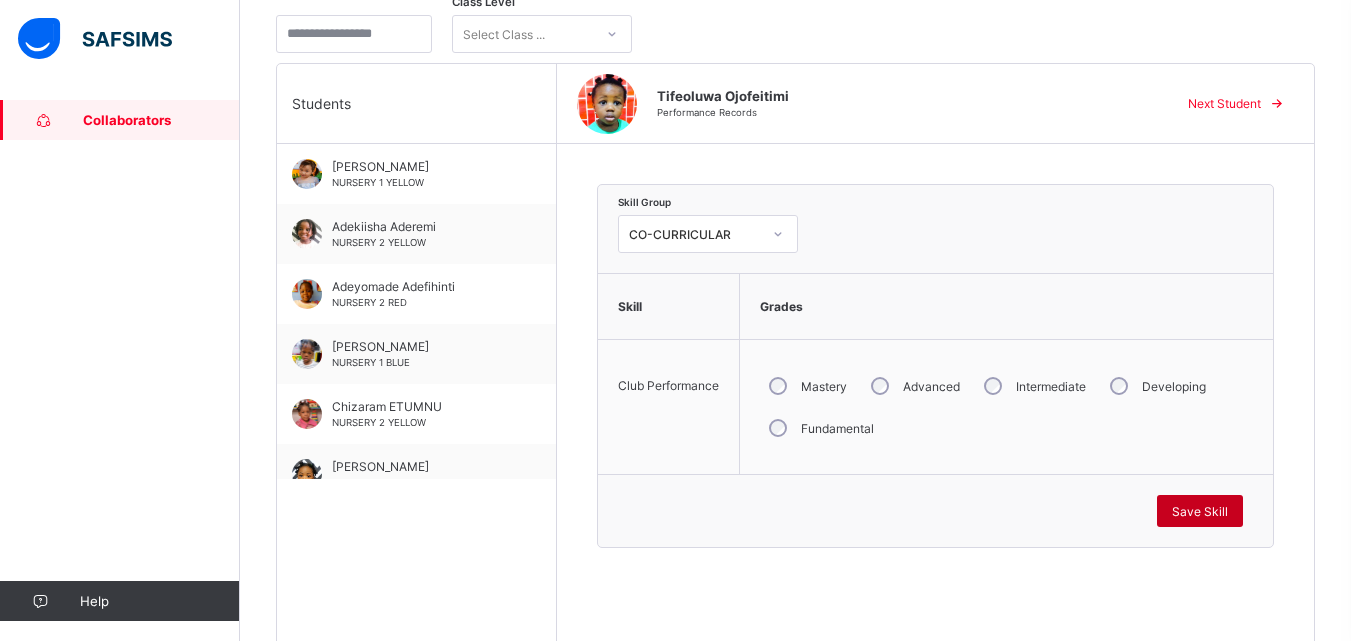 click on "Save Skill" at bounding box center [1200, 511] 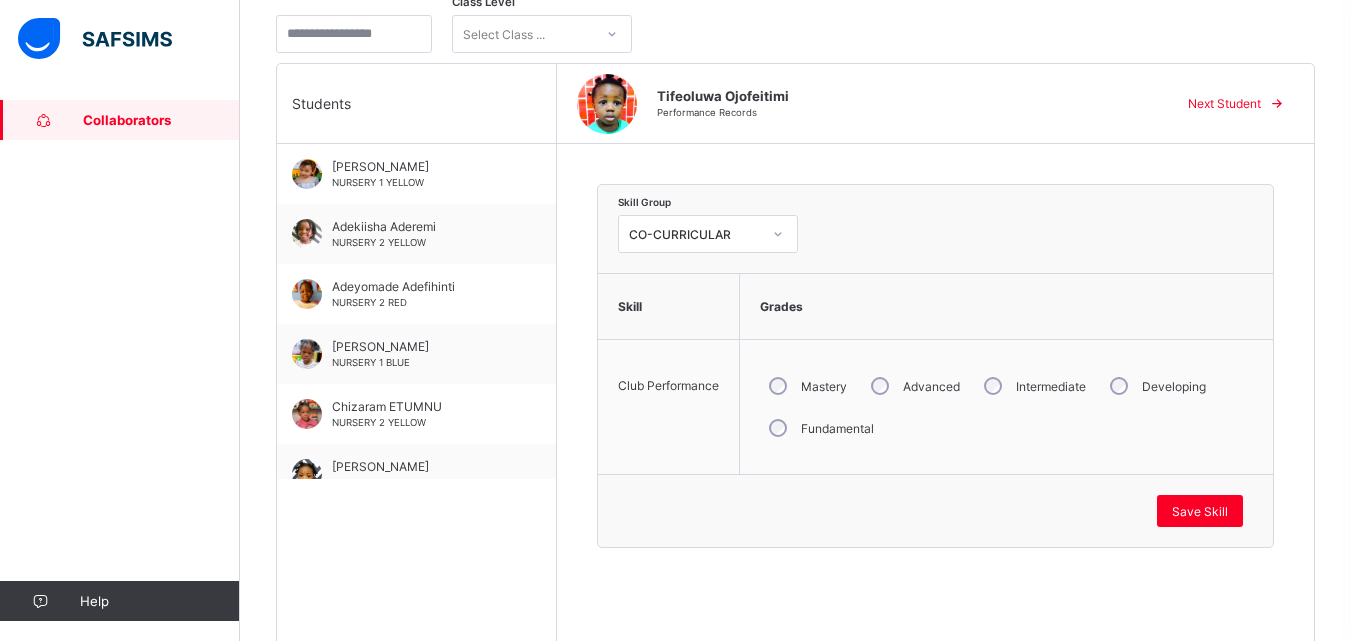 click on "Next Student" at bounding box center [1224, 103] 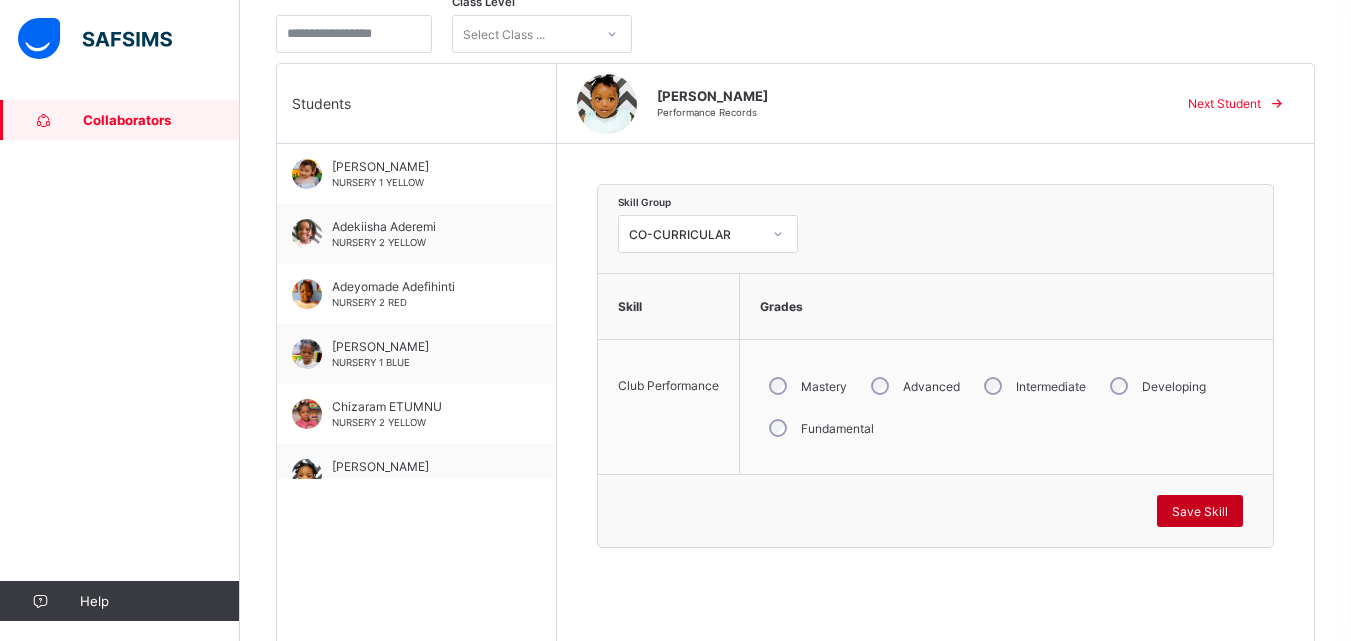 click on "Save Skill" at bounding box center (1200, 511) 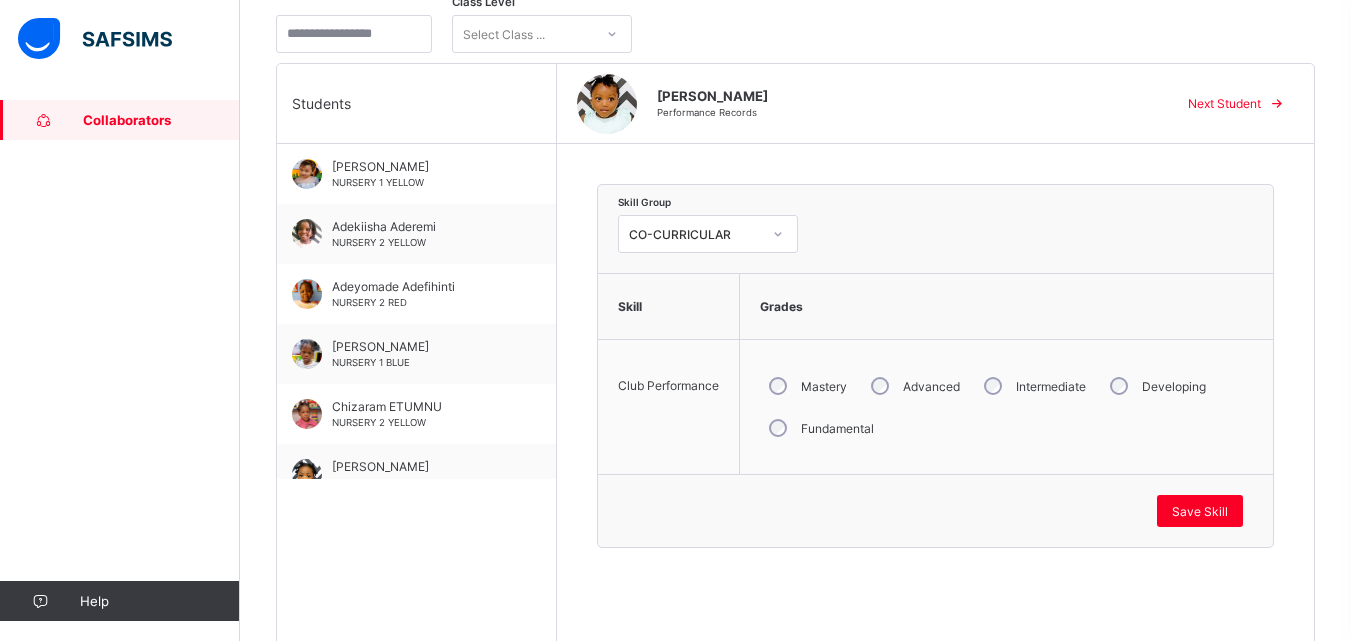 click on "Next Student" at bounding box center [1224, 103] 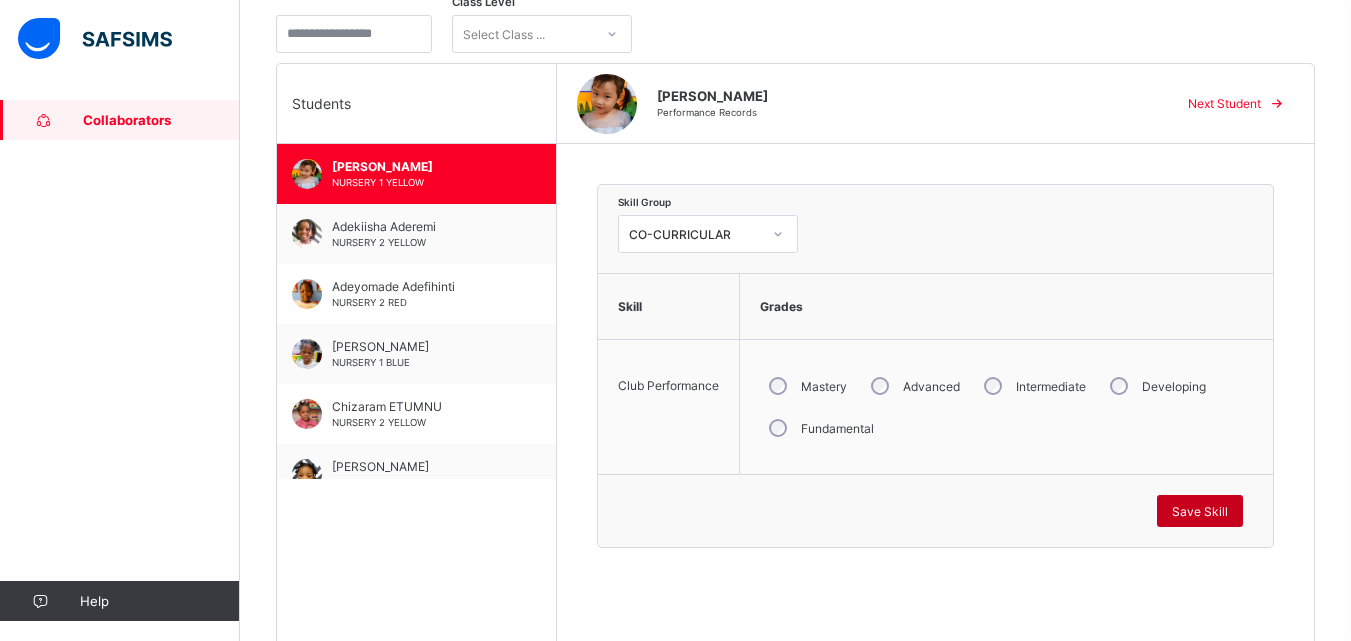 click on "Save Skill" at bounding box center (1200, 511) 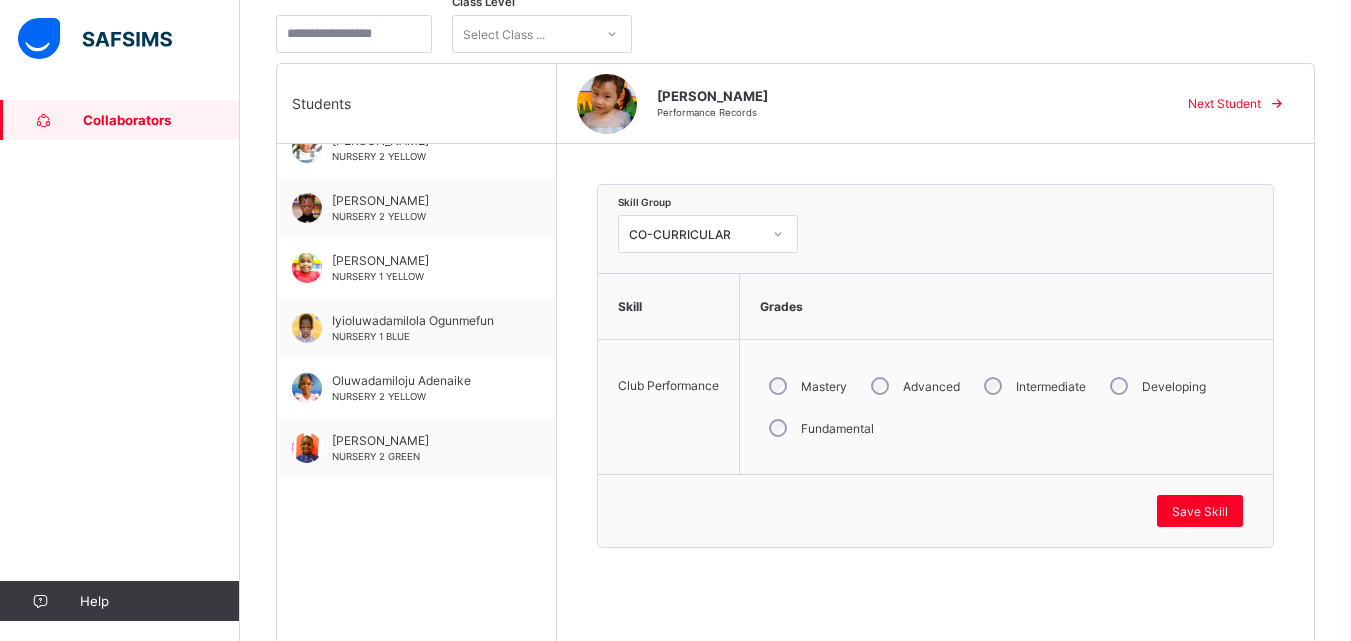 scroll, scrollTop: 440, scrollLeft: 0, axis: vertical 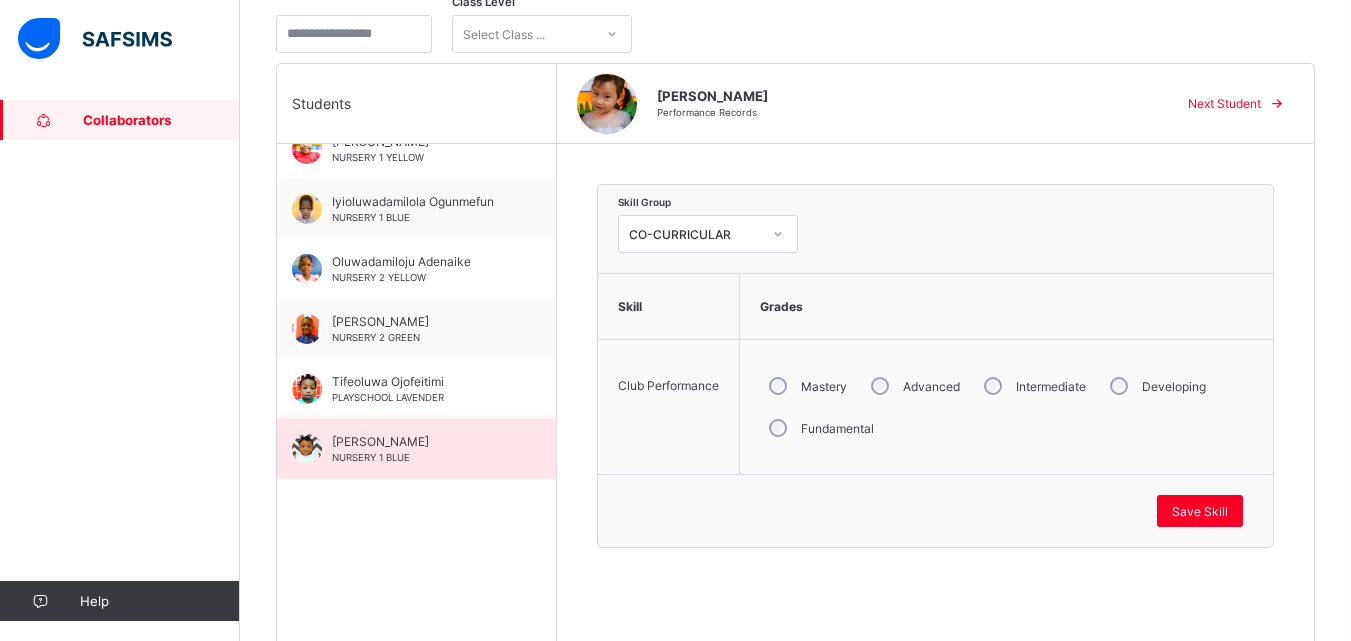 click on "[PERSON_NAME]" at bounding box center (421, 441) 